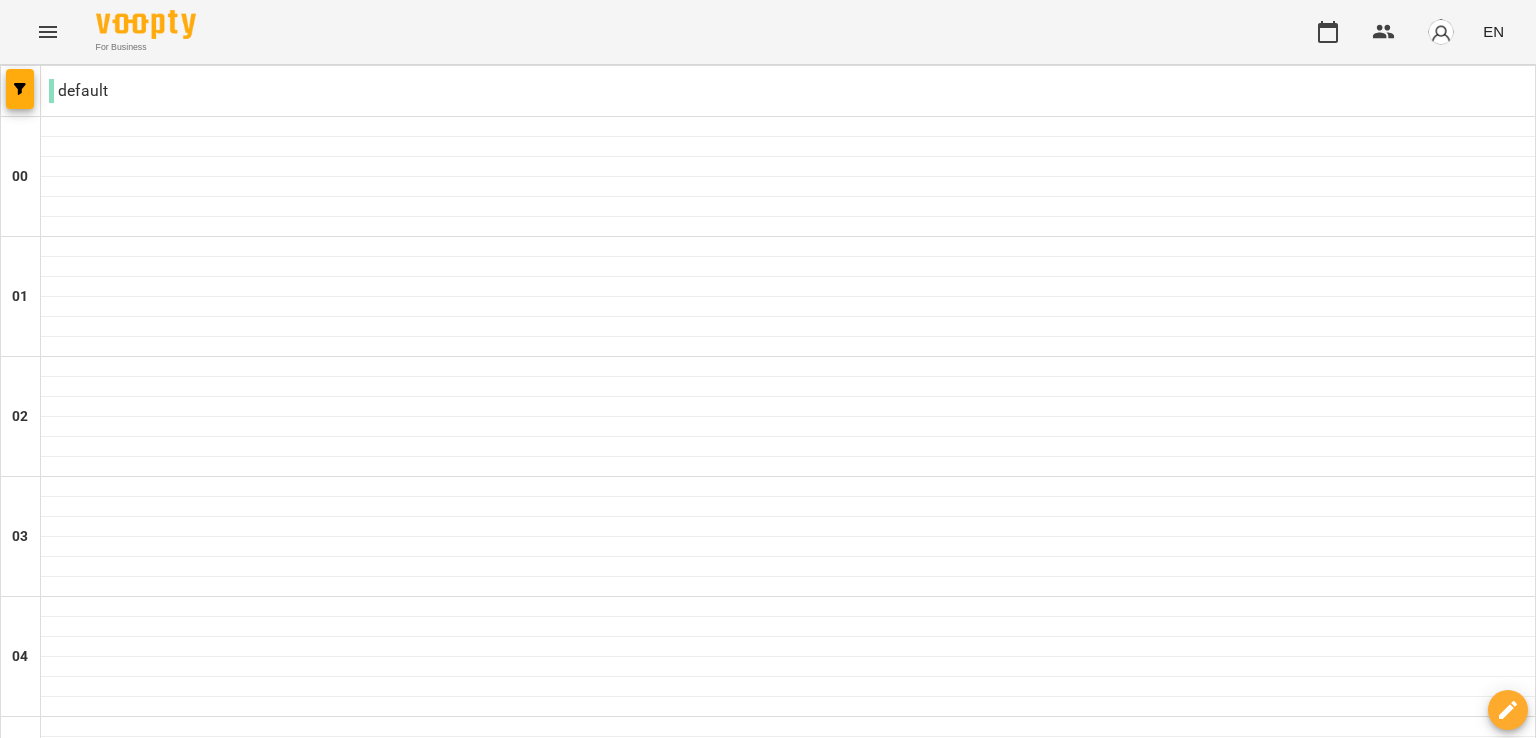 scroll, scrollTop: 0, scrollLeft: 0, axis: both 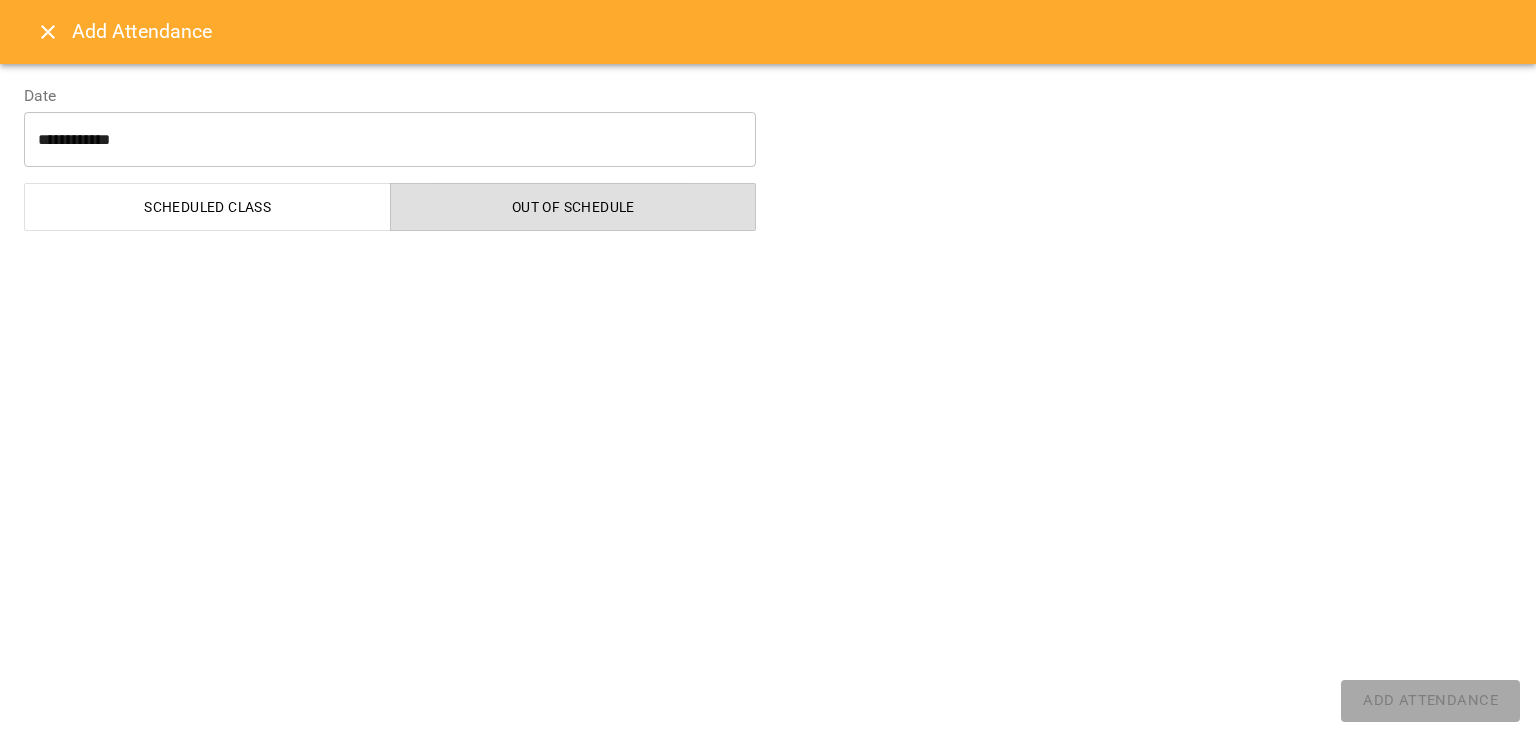 select on "**********" 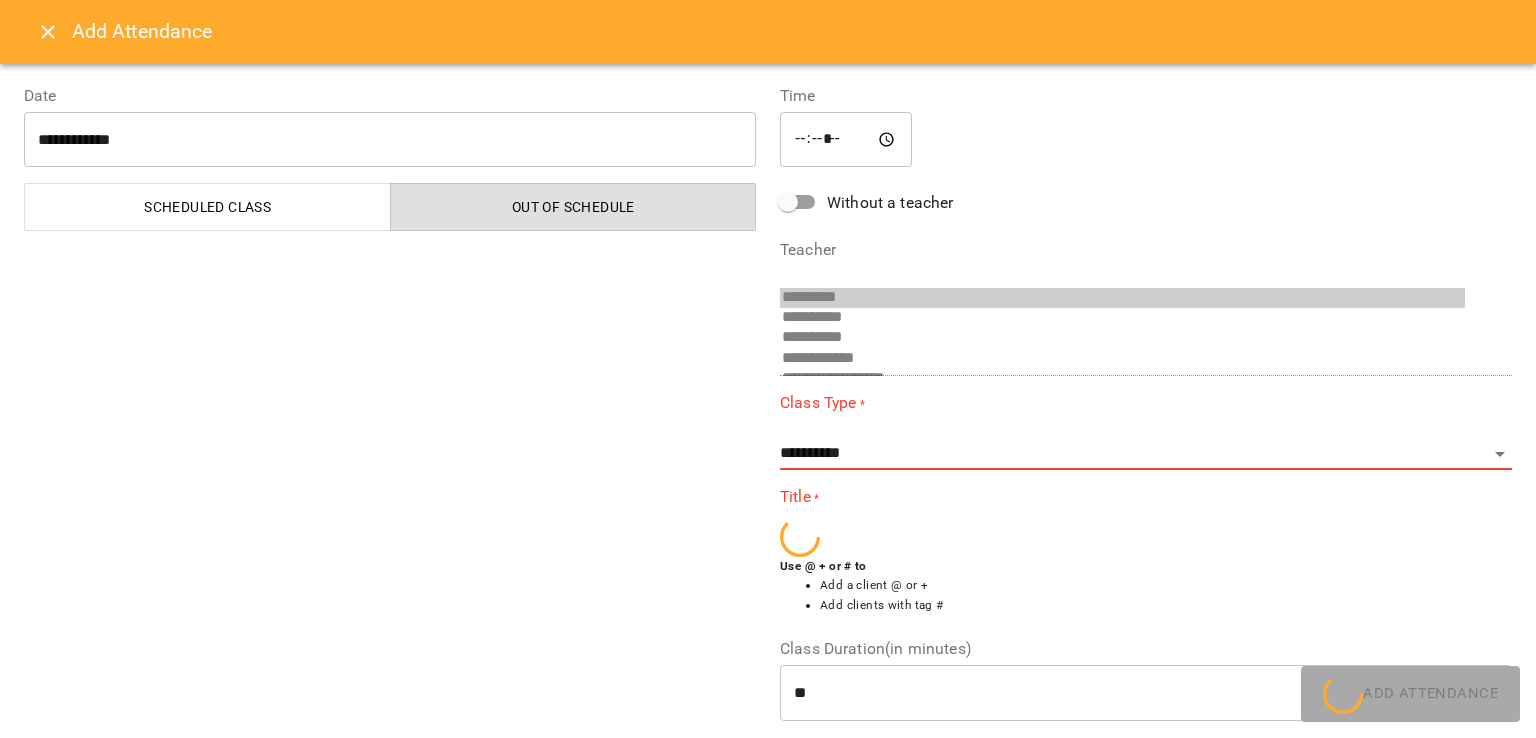 scroll, scrollTop: 256, scrollLeft: 0, axis: vertical 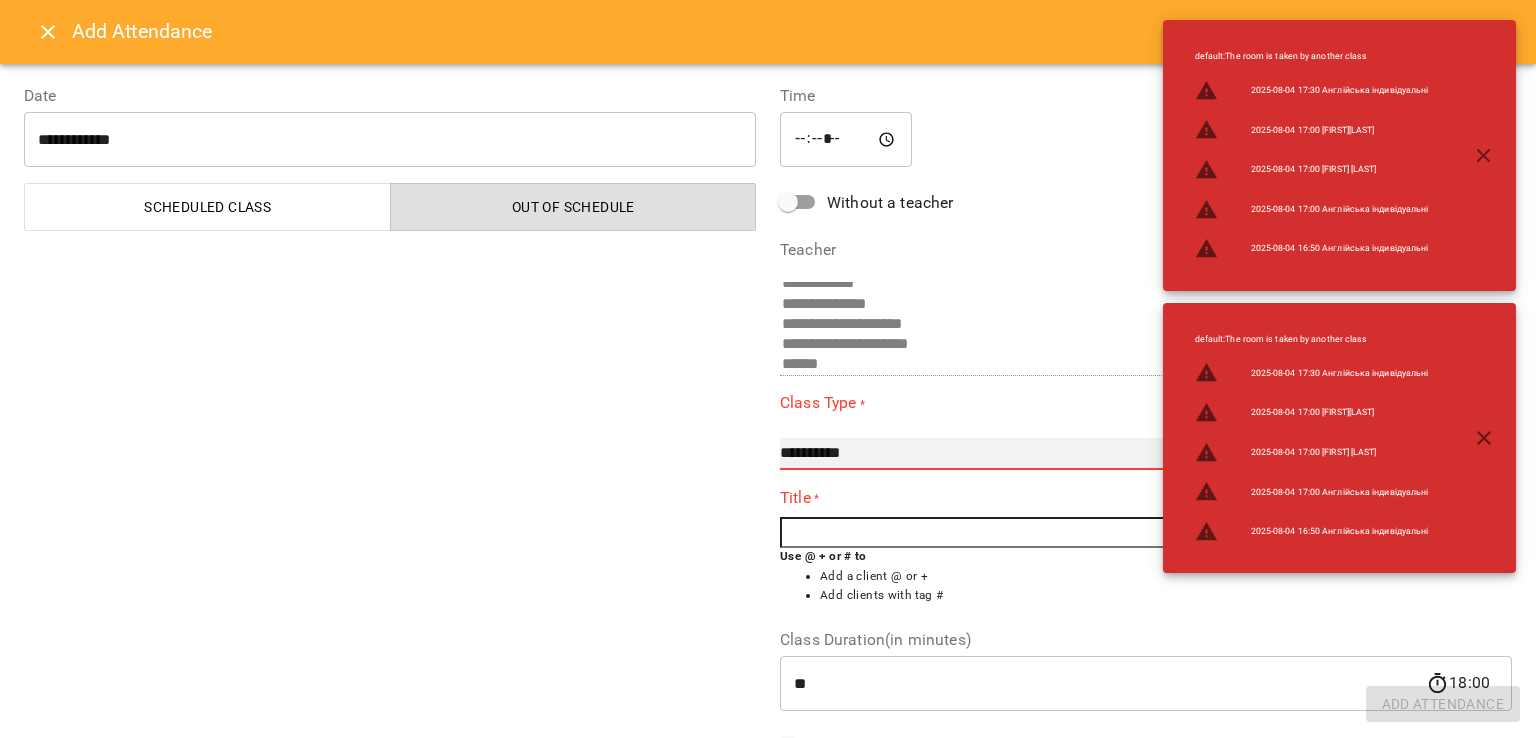 click on "**********" at bounding box center [1146, 454] 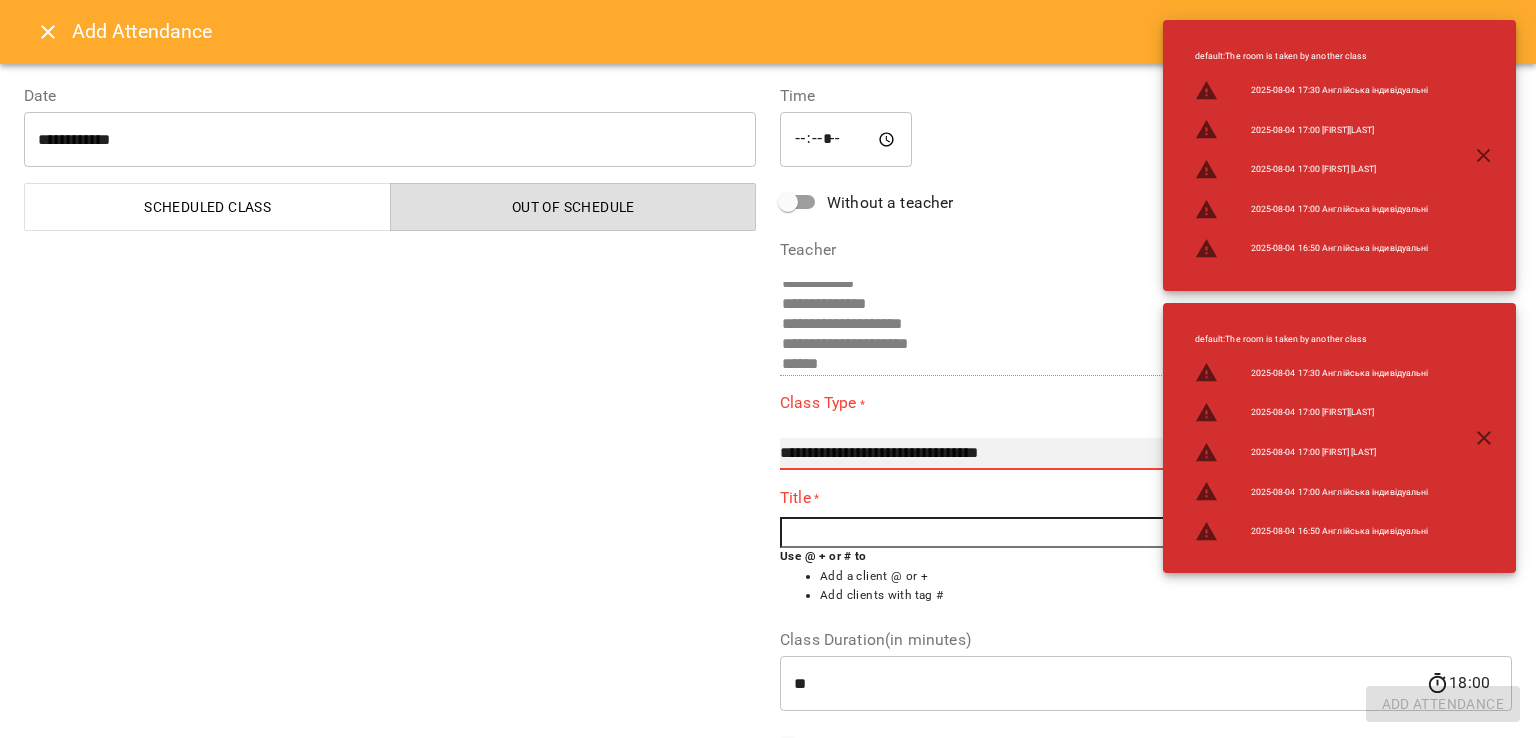 click on "**********" at bounding box center [1146, 454] 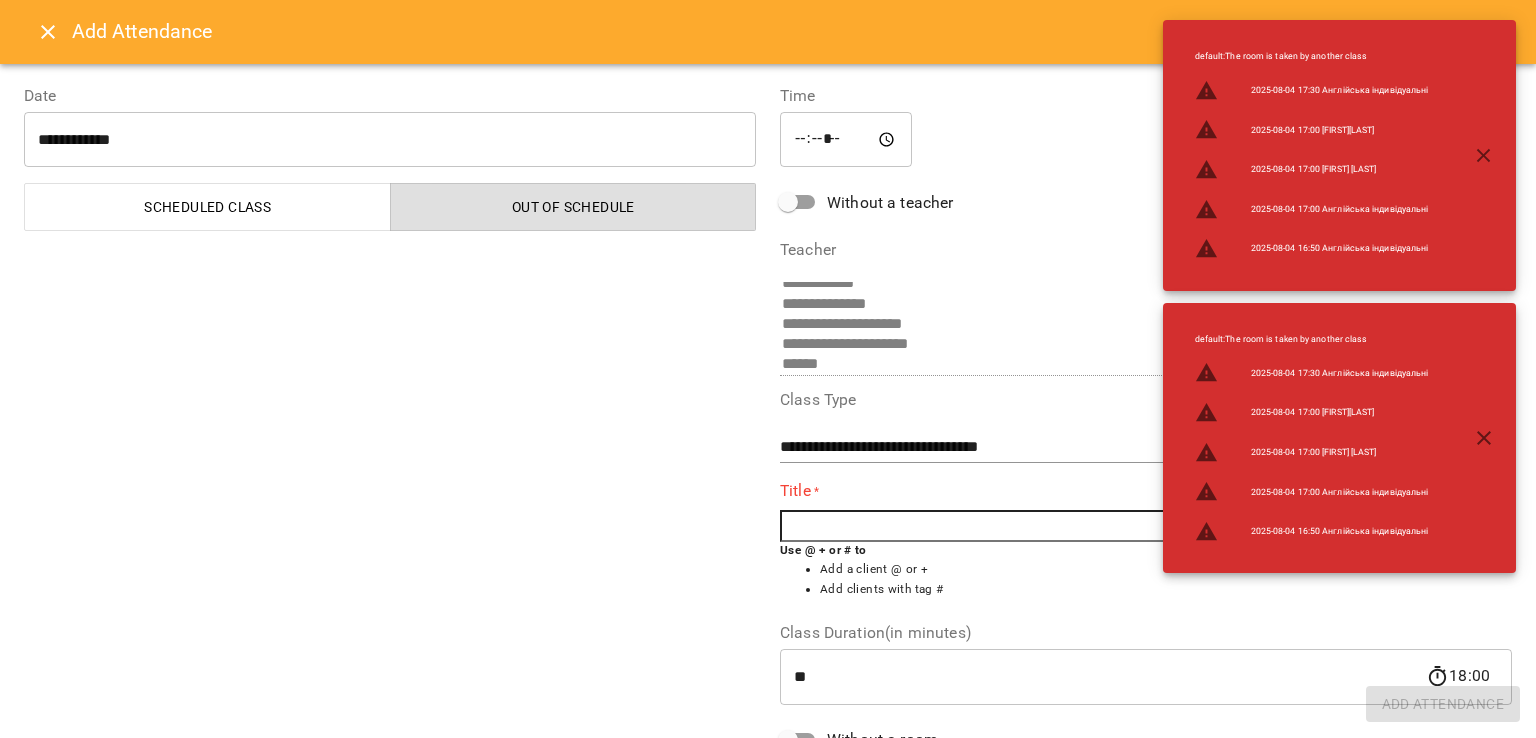 click at bounding box center [1146, 526] 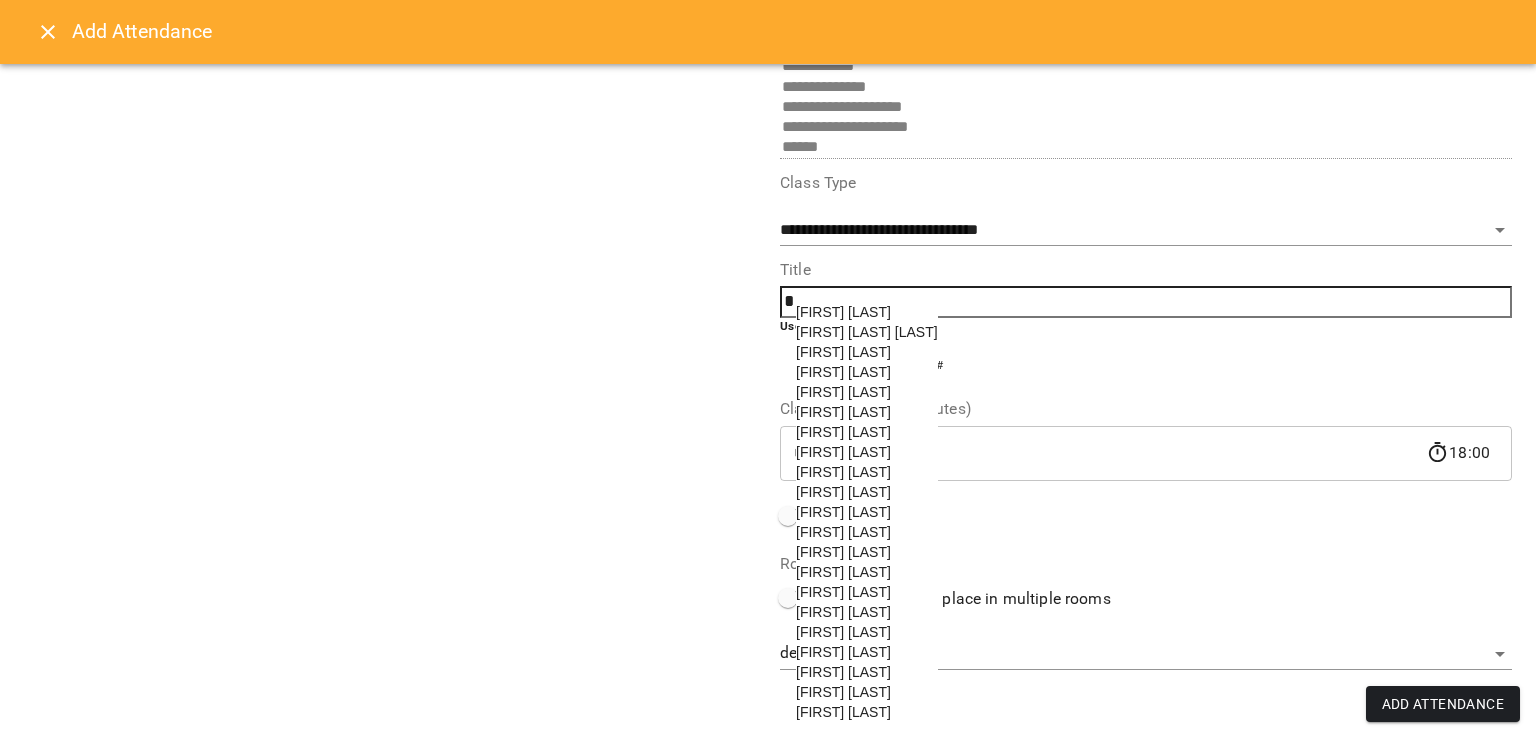 scroll, scrollTop: 261, scrollLeft: 0, axis: vertical 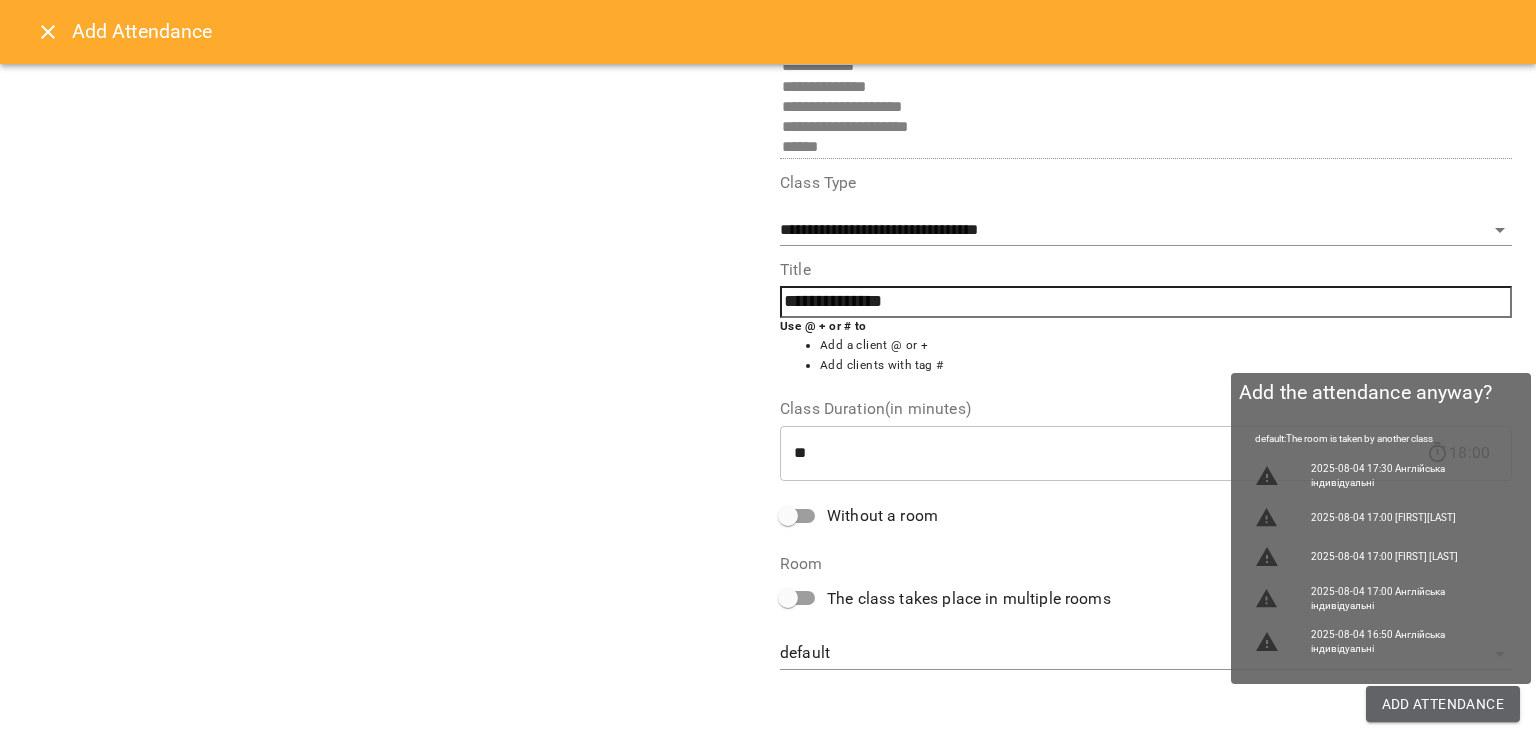 click on "Add Attendance" at bounding box center (1443, 704) 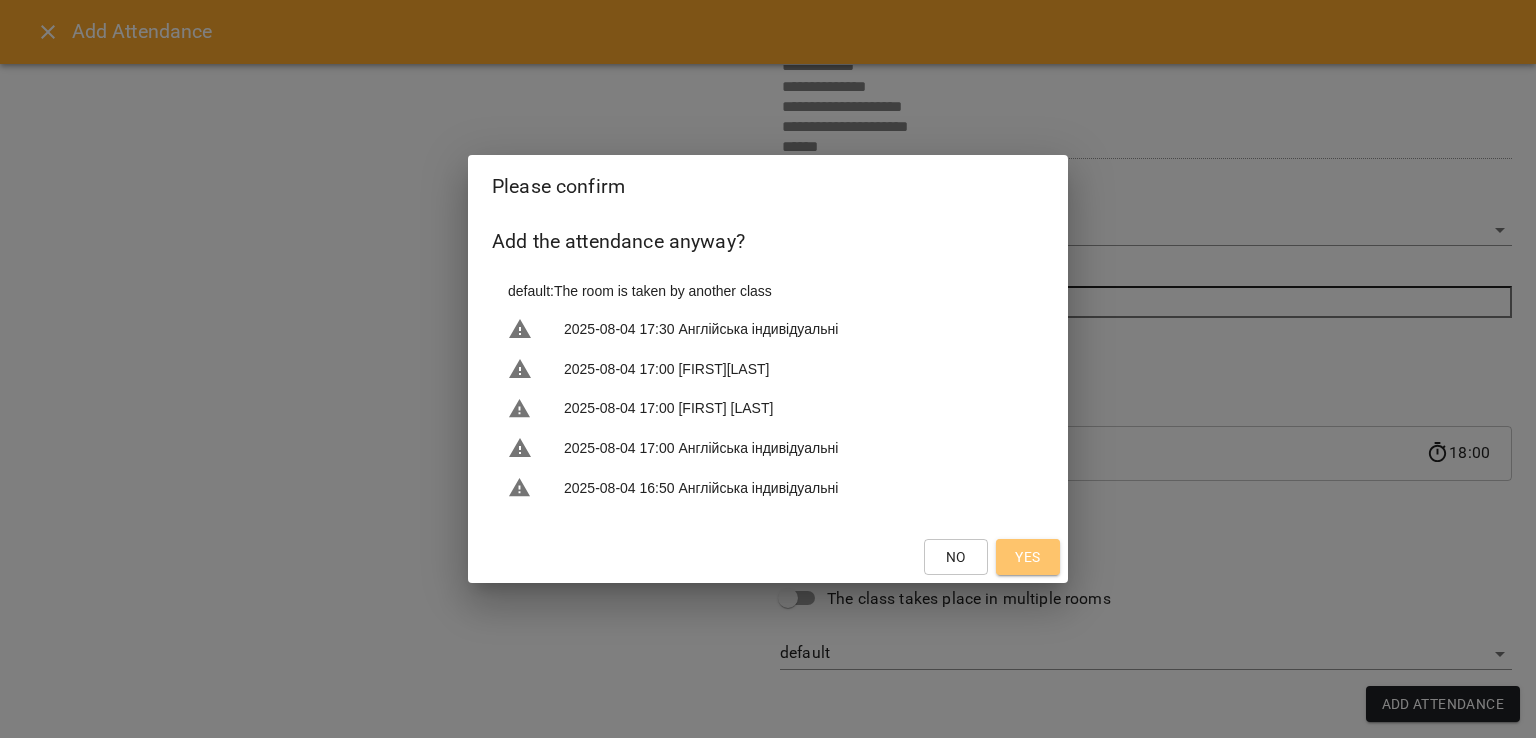 click on "Yes" at bounding box center (1028, 557) 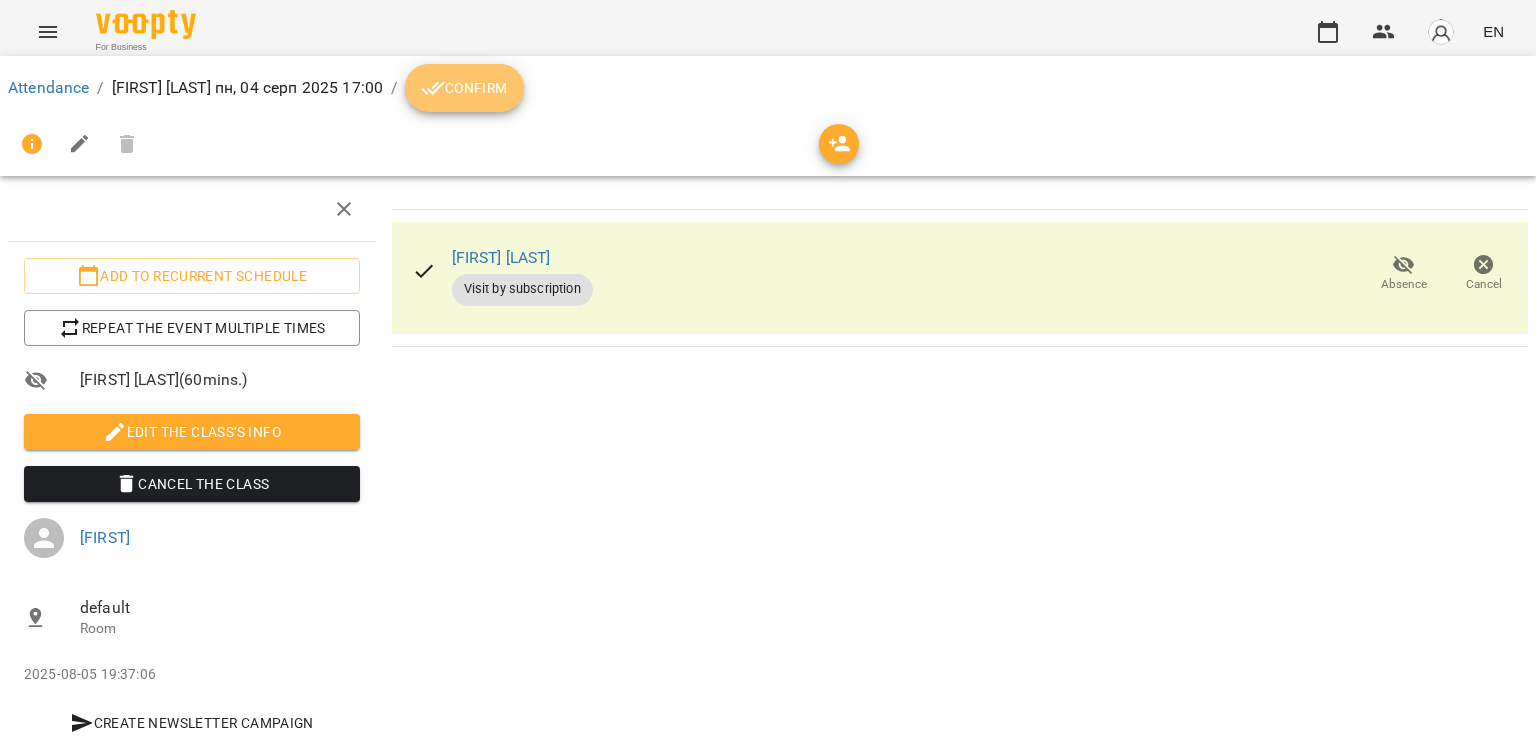 click on "Confirm" at bounding box center (464, 88) 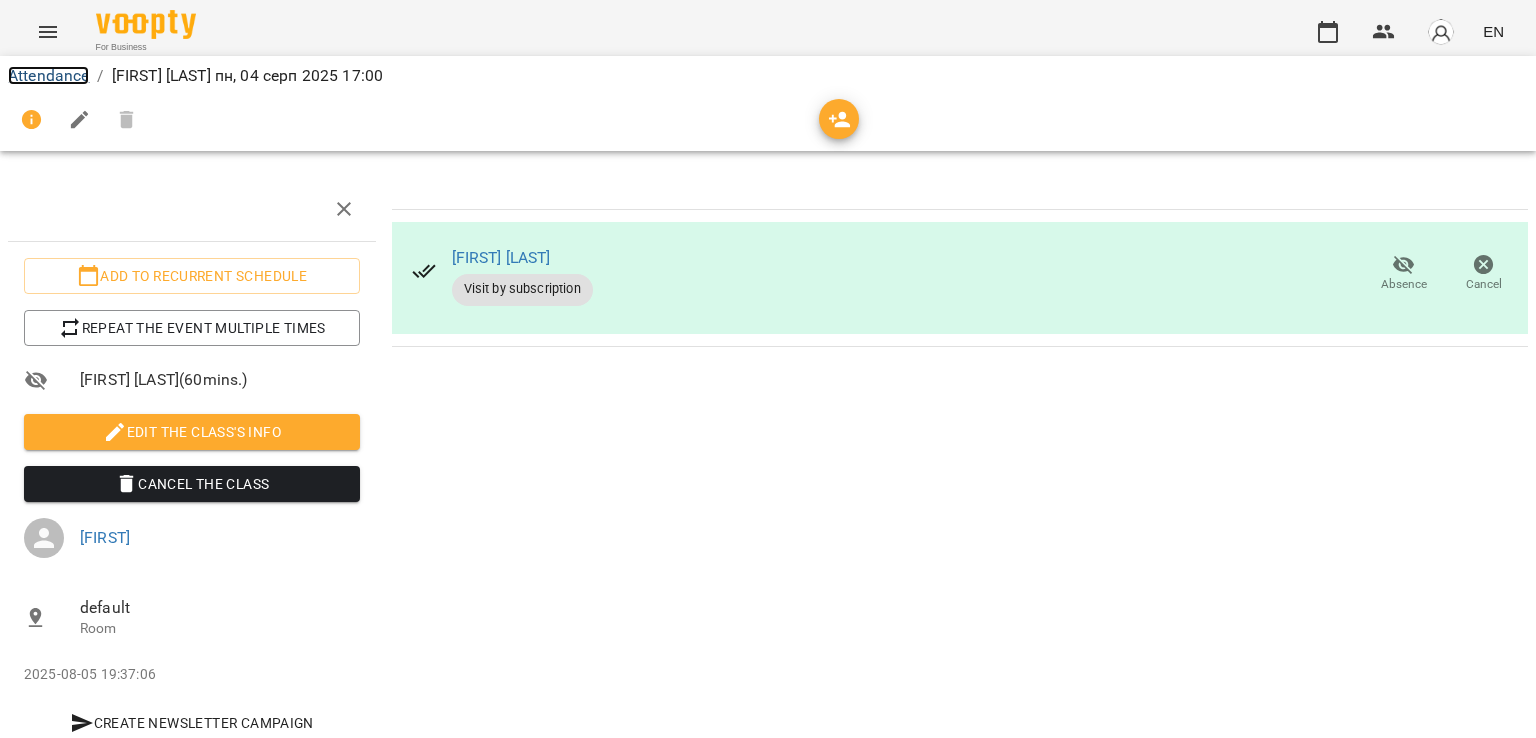 click on "Attendance" at bounding box center [48, 75] 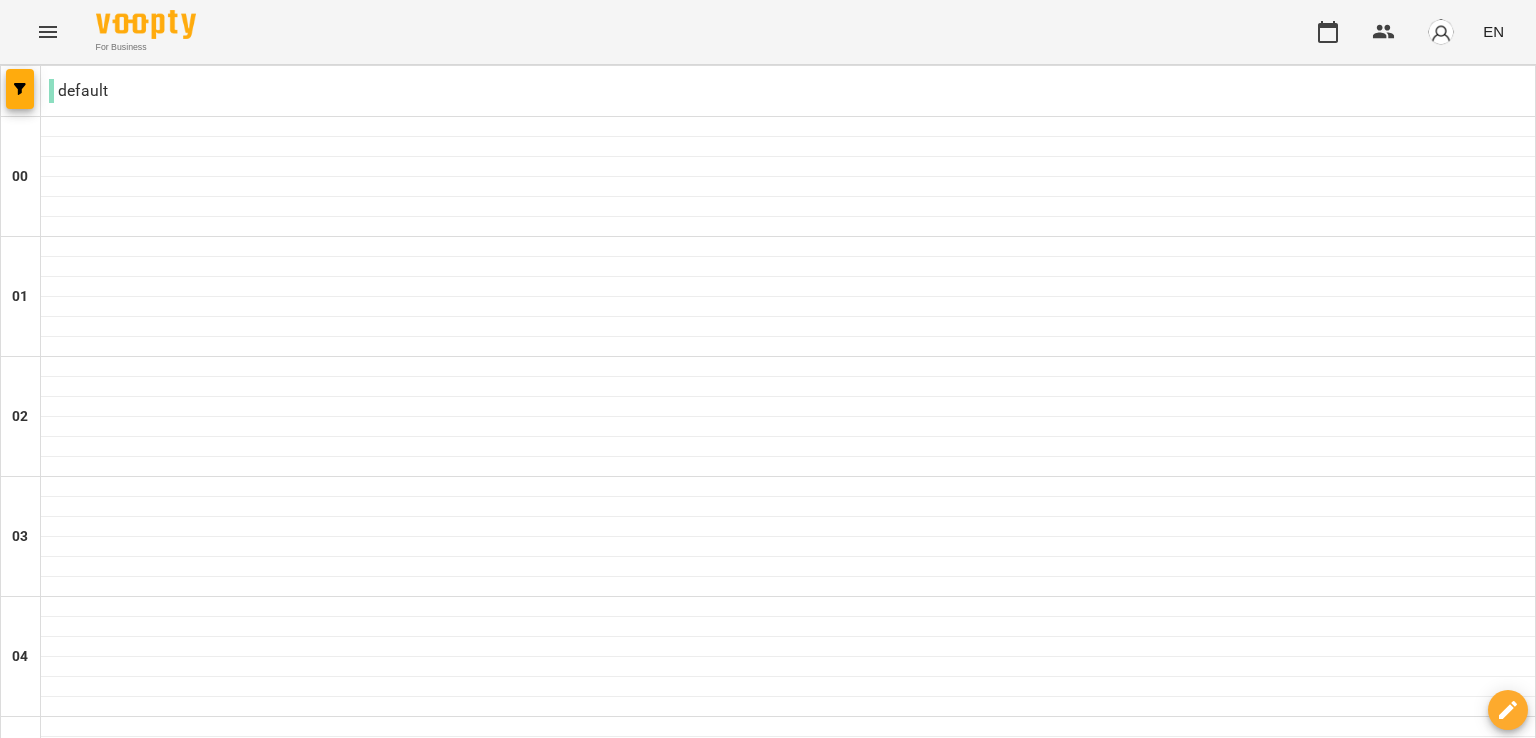 scroll, scrollTop: 2091, scrollLeft: 0, axis: vertical 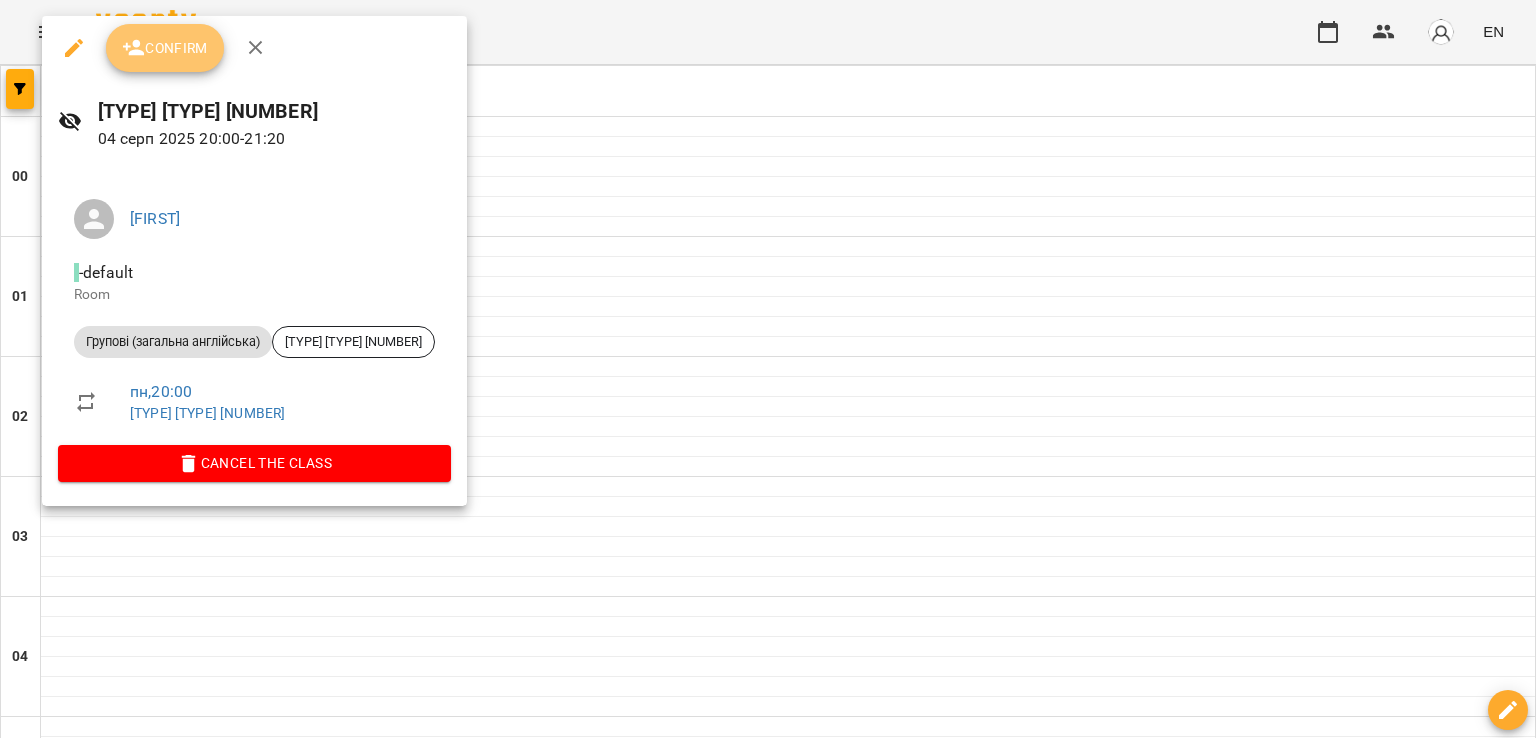 click on "Confirm" at bounding box center [165, 48] 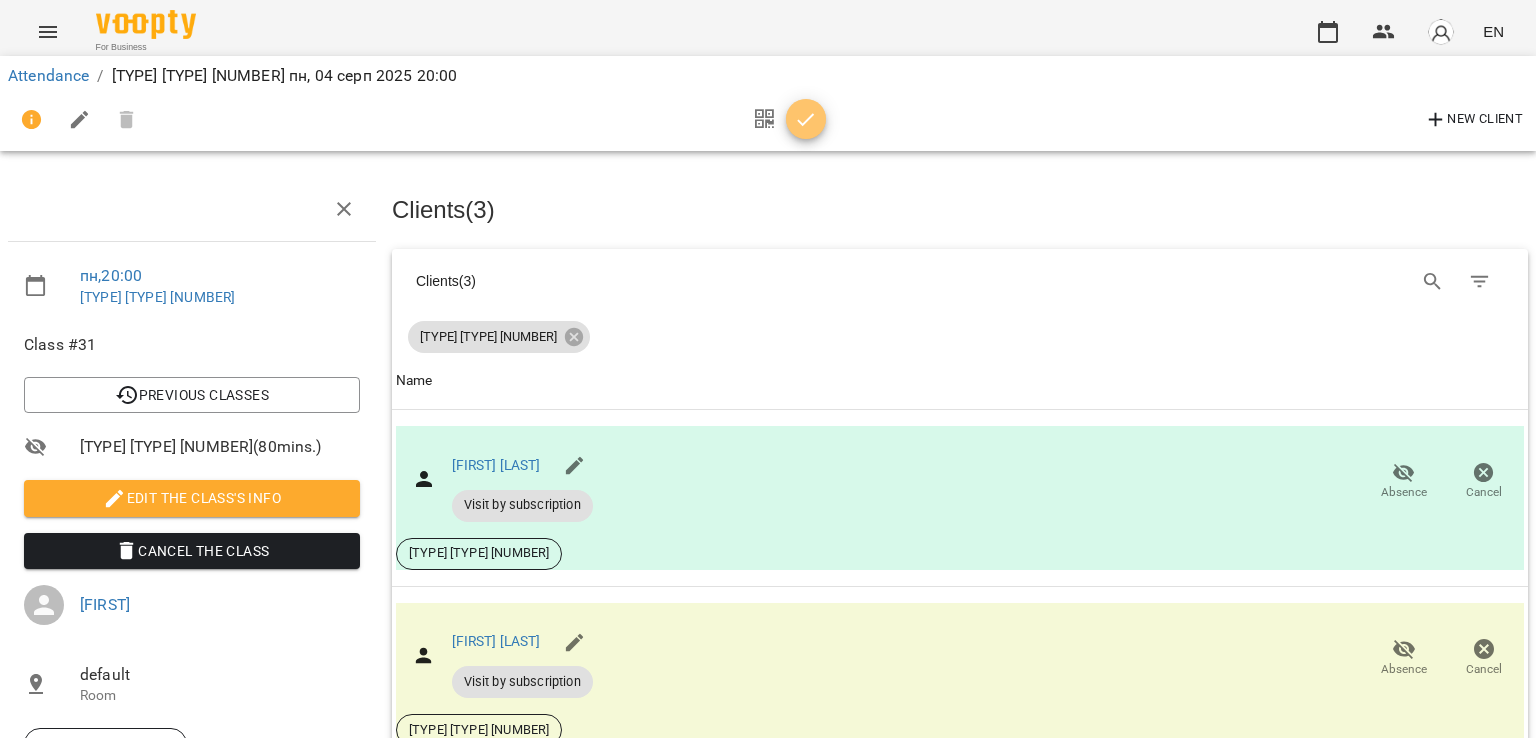 click 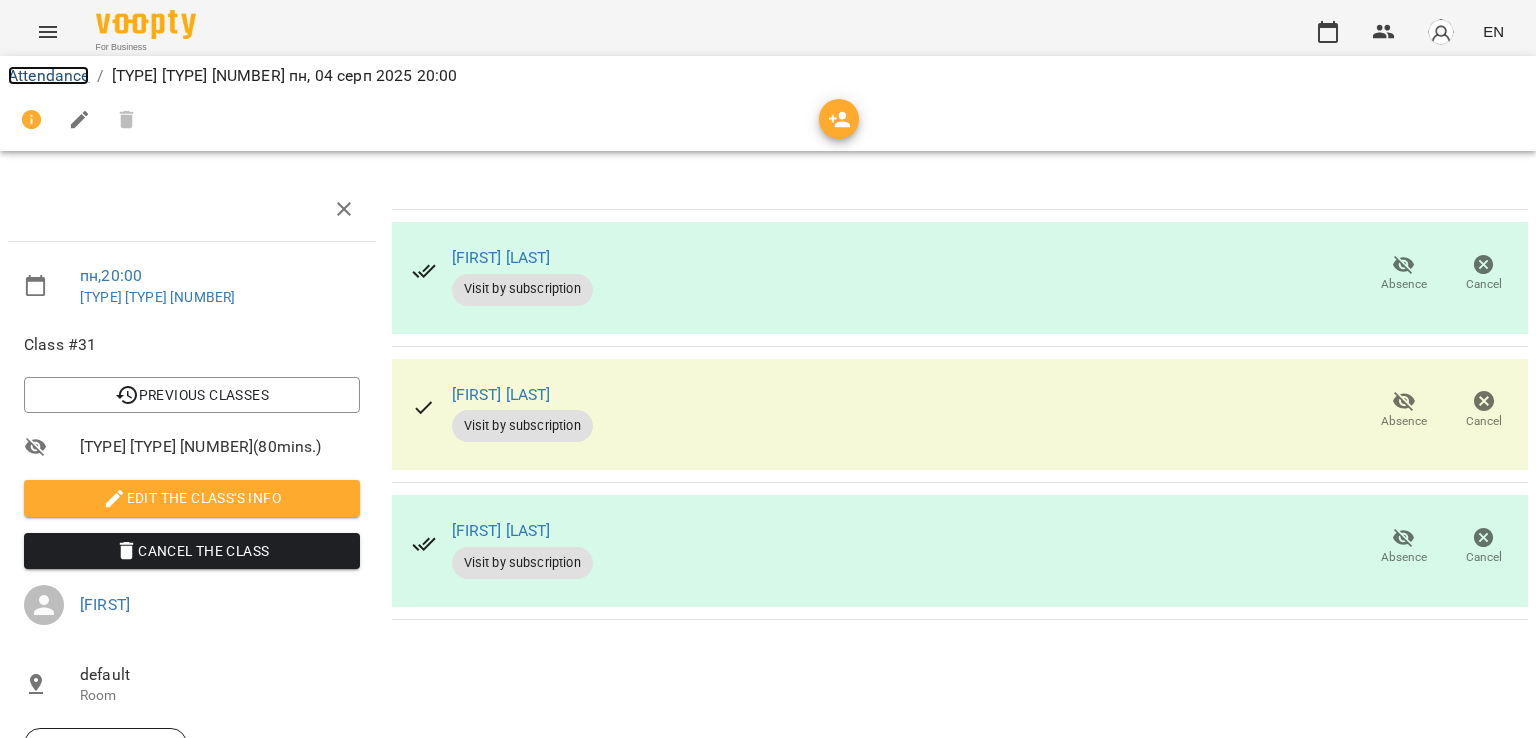 click on "Attendance" at bounding box center [48, 75] 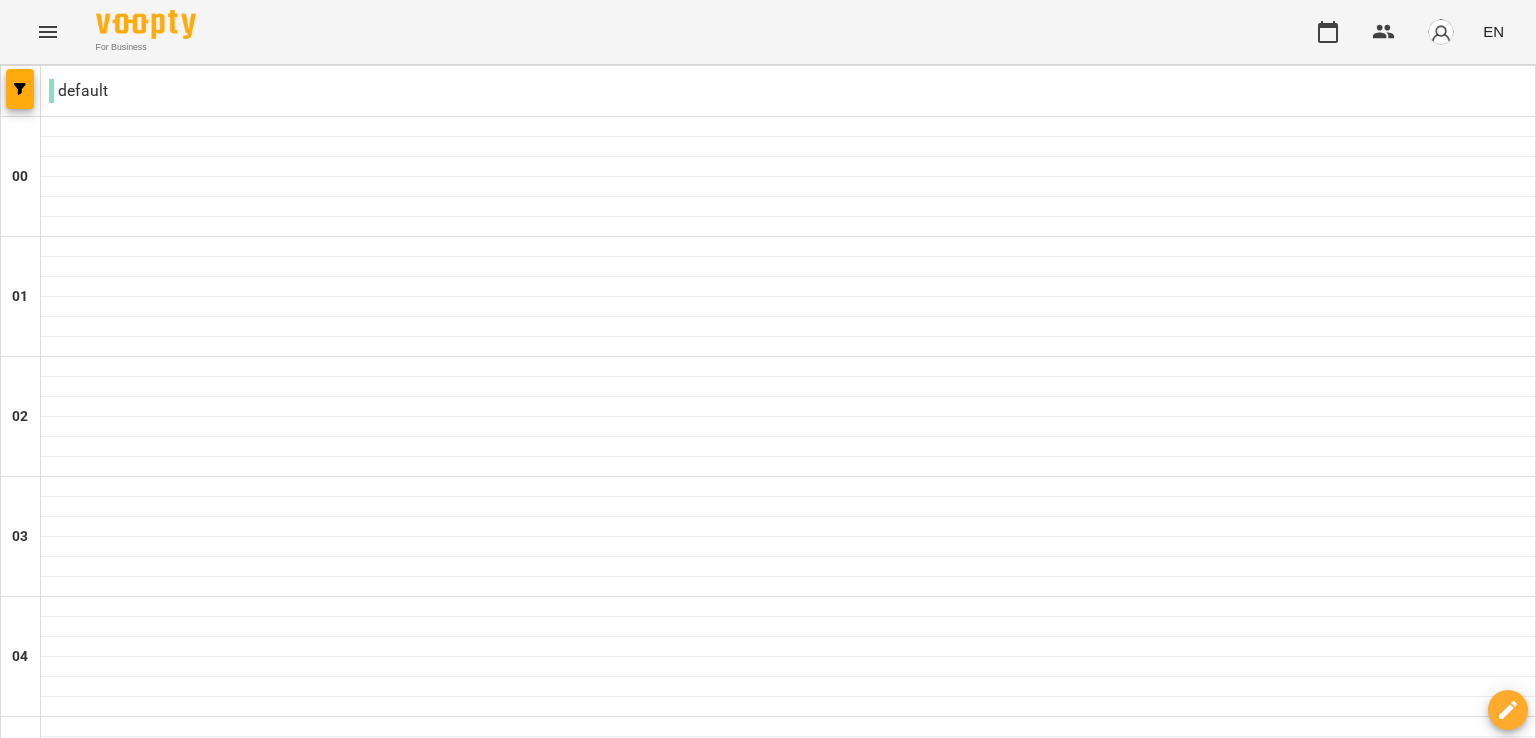 scroll, scrollTop: 1528, scrollLeft: 0, axis: vertical 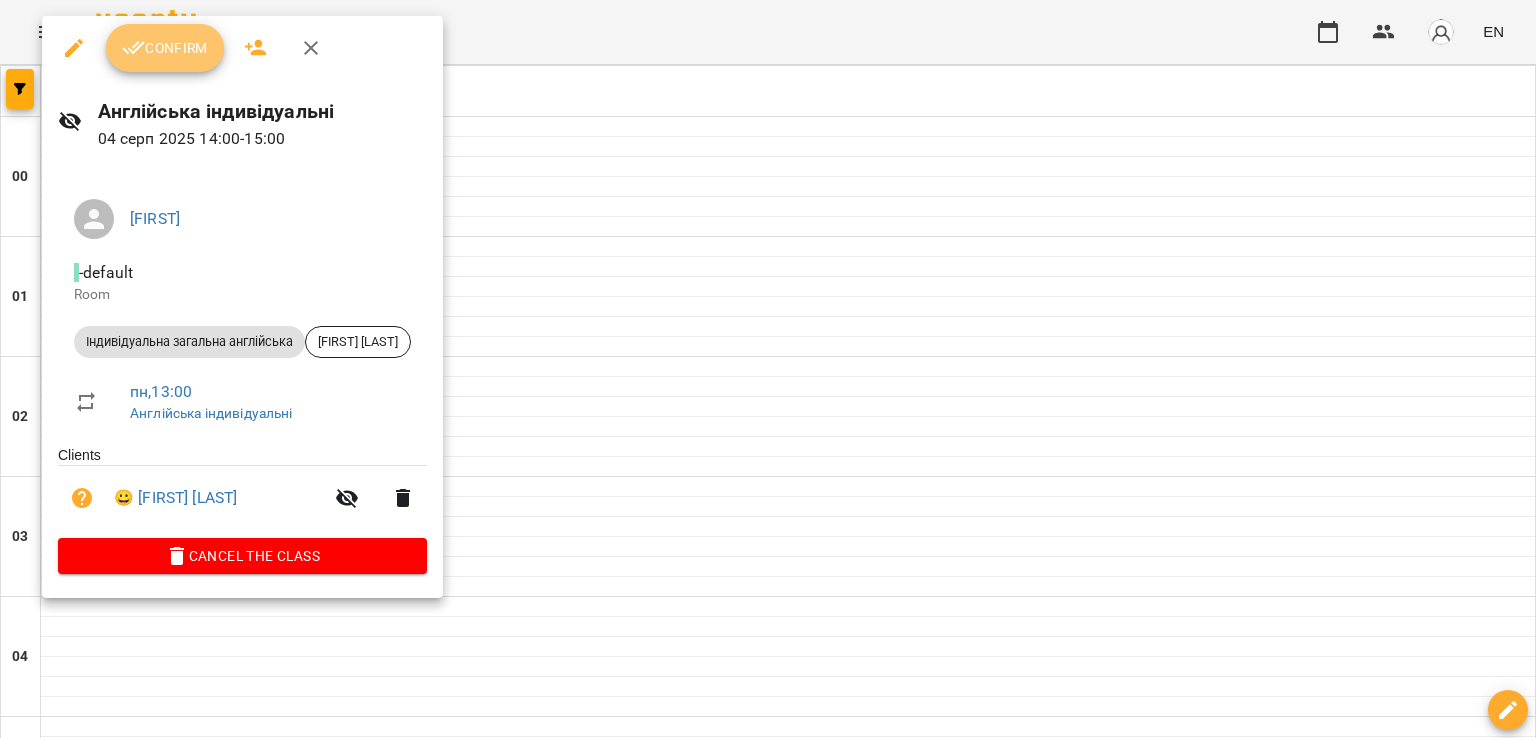 click on "Confirm" at bounding box center [165, 48] 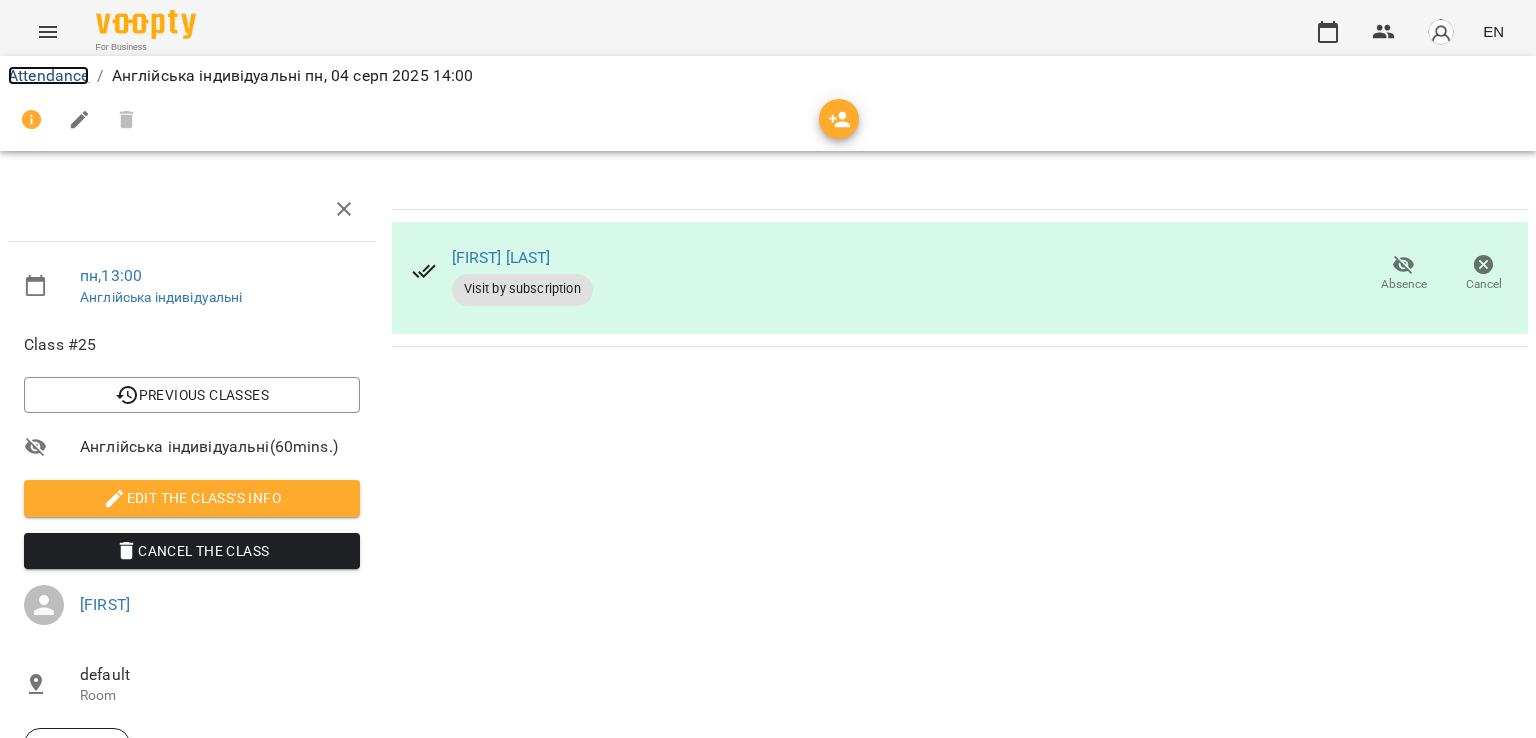 click on "Attendance" at bounding box center (48, 75) 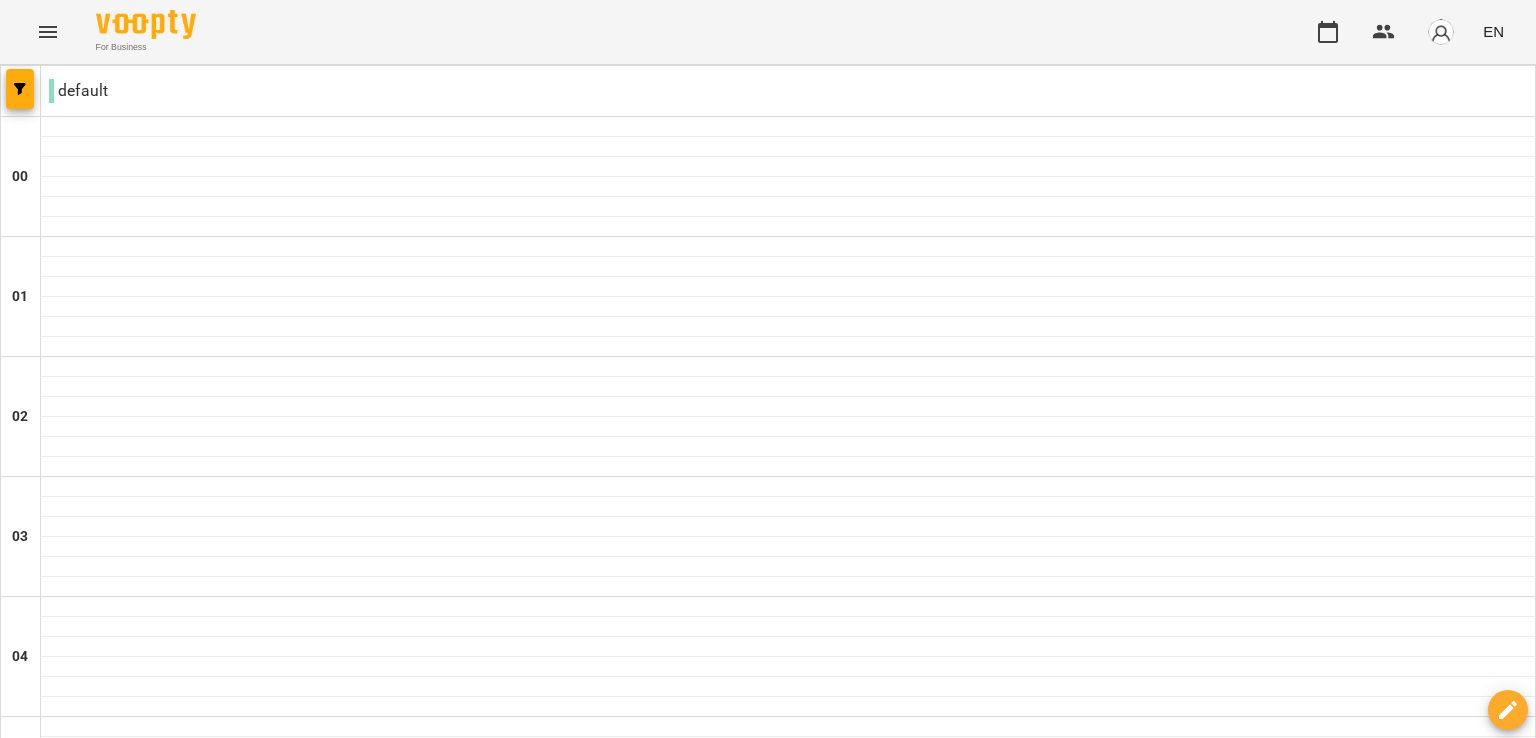 click on "05 Aug" at bounding box center [429, 2922] 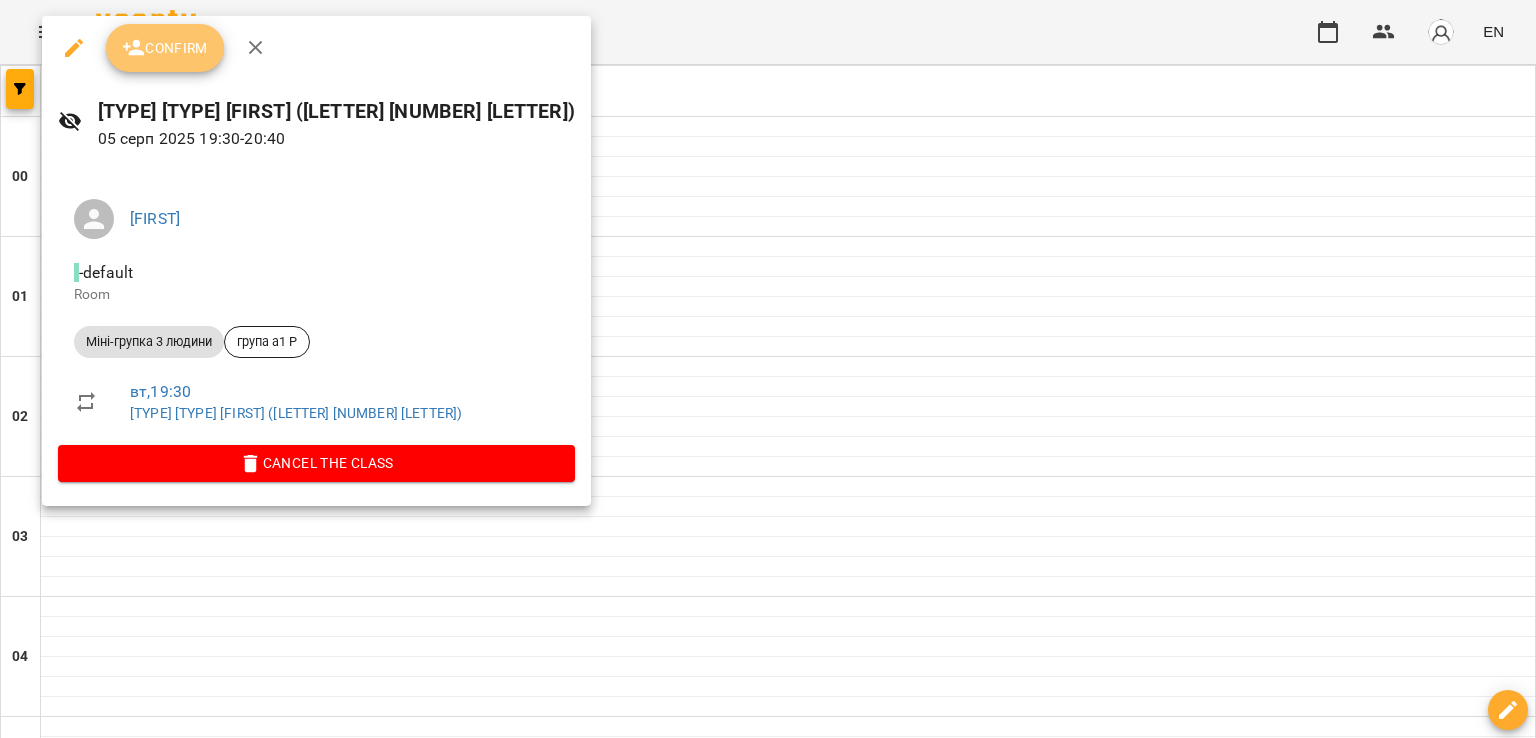 click on "Confirm" at bounding box center [165, 48] 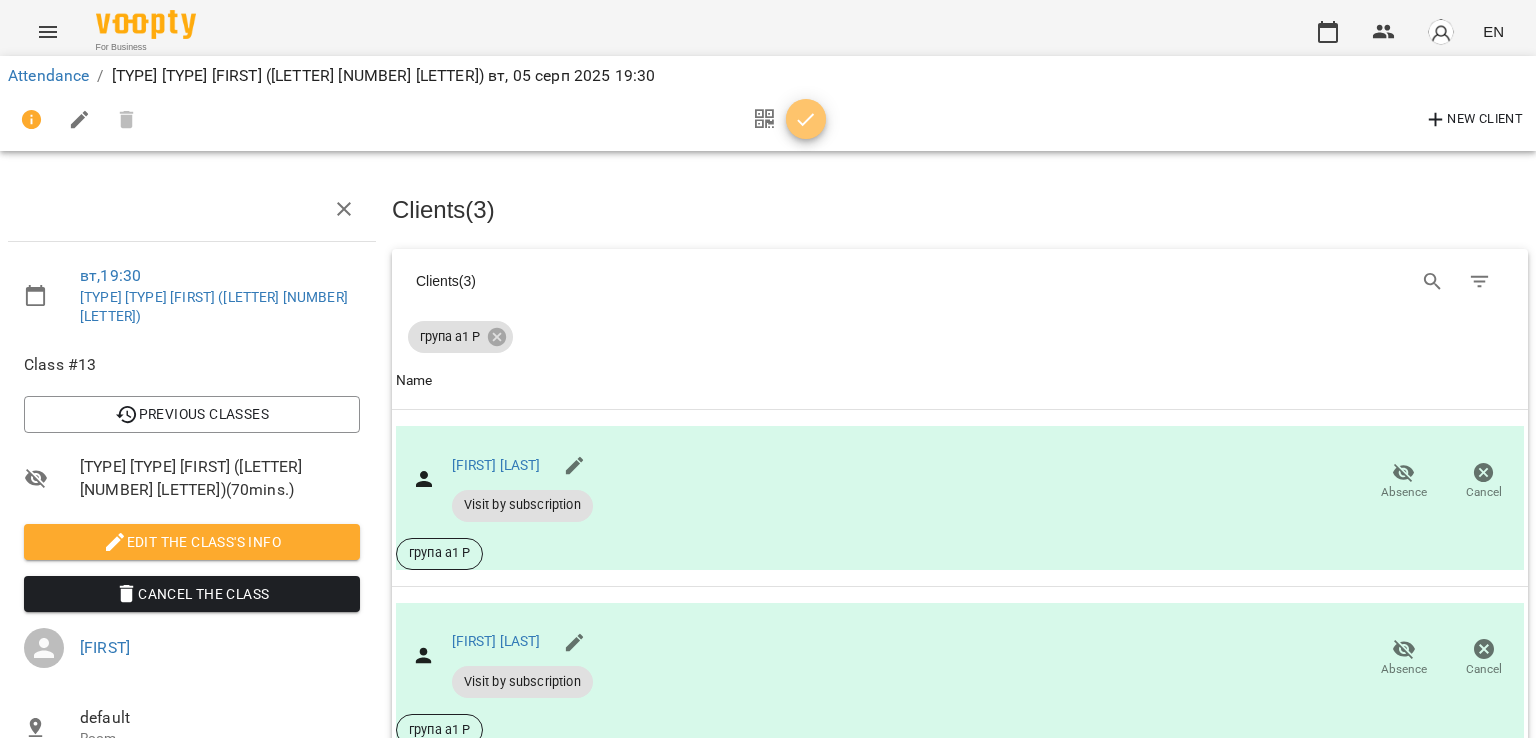 click at bounding box center (806, 120) 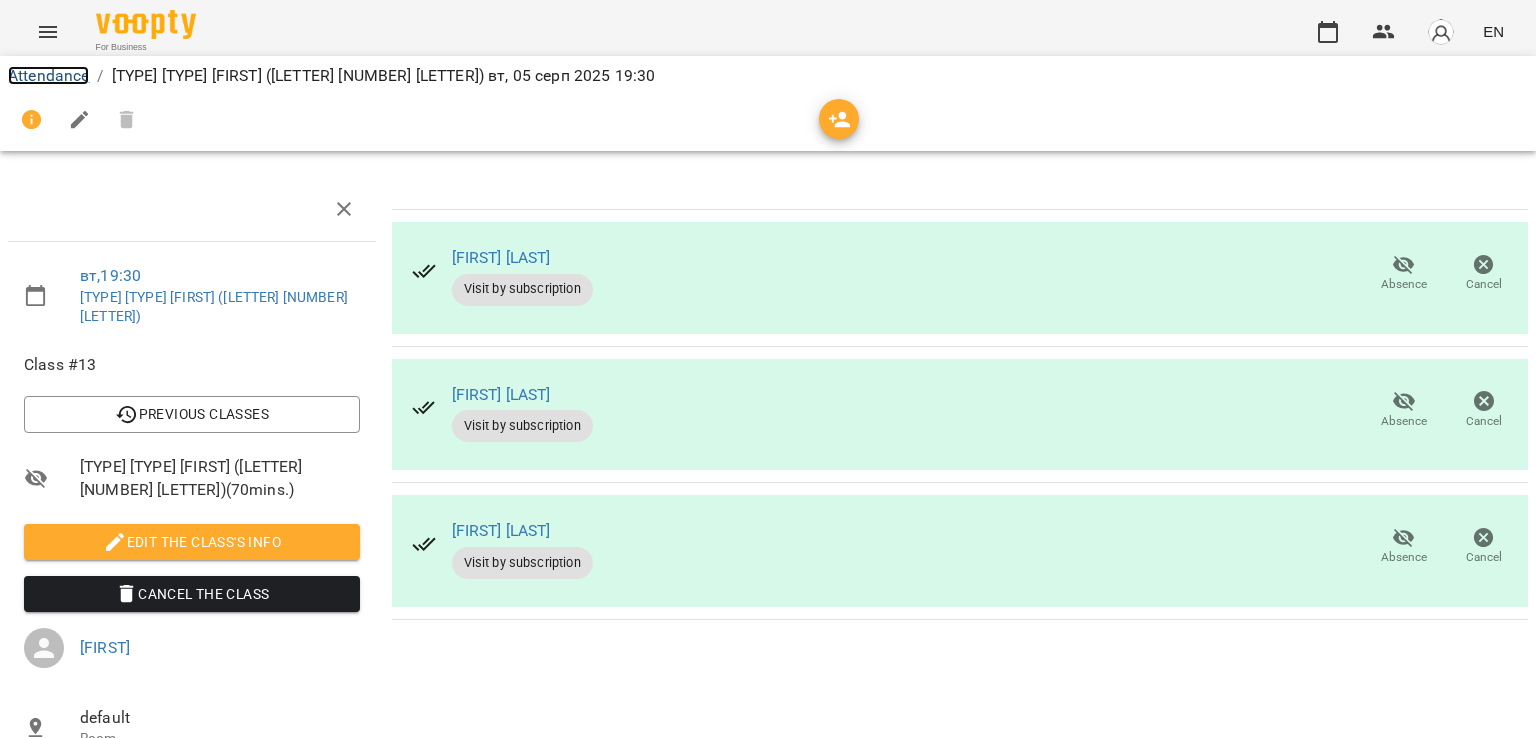 click on "Attendance" at bounding box center [48, 75] 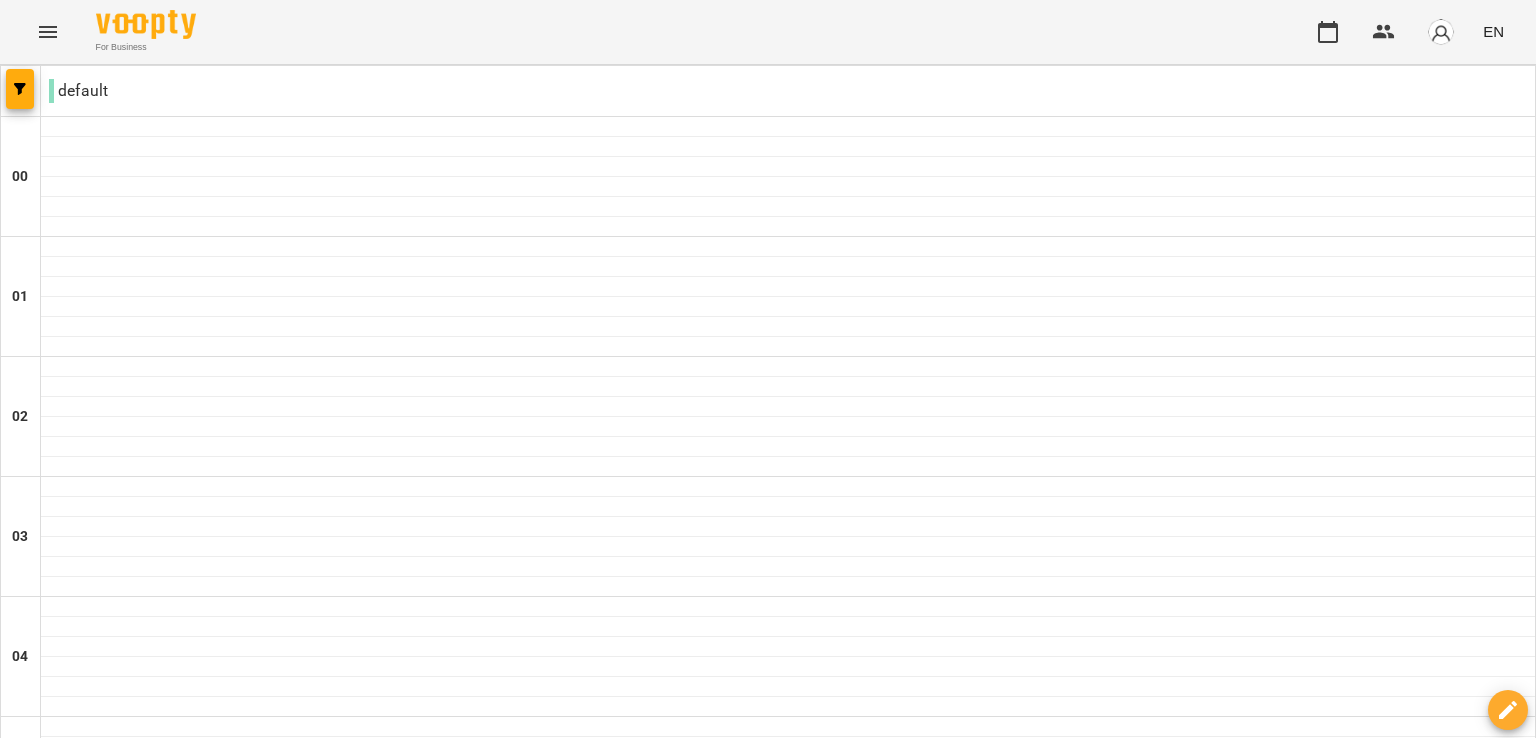 scroll, scrollTop: 1892, scrollLeft: 0, axis: vertical 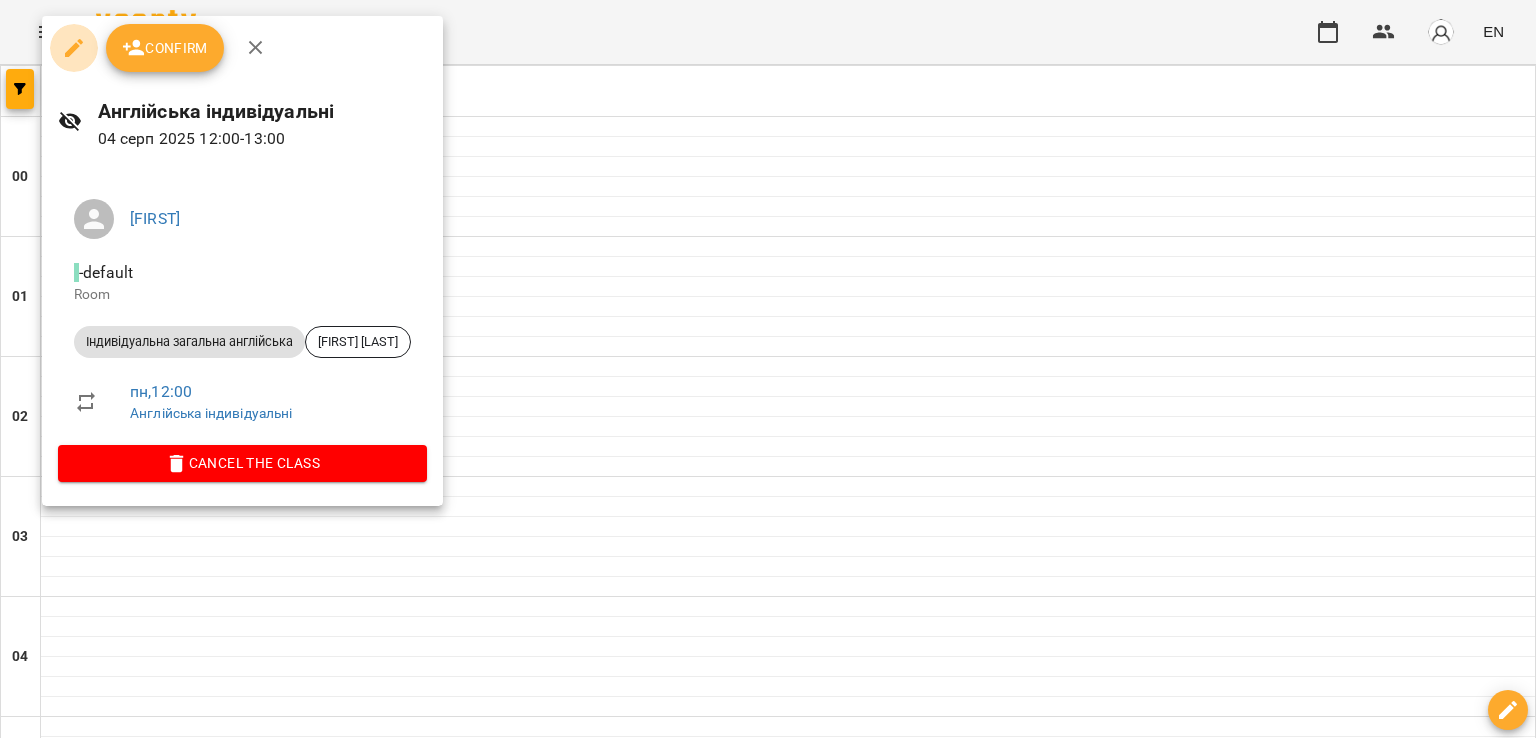 click 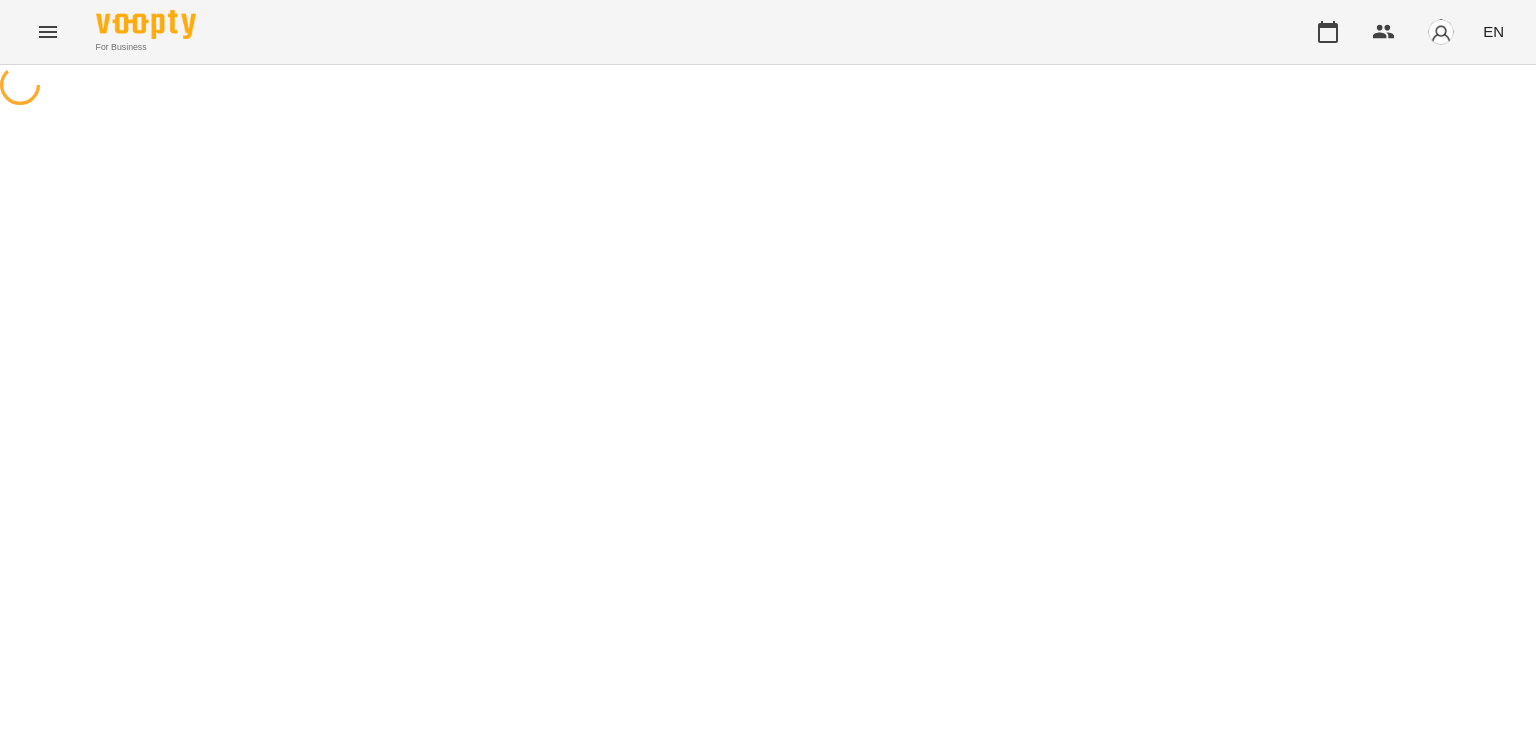 select on "**********" 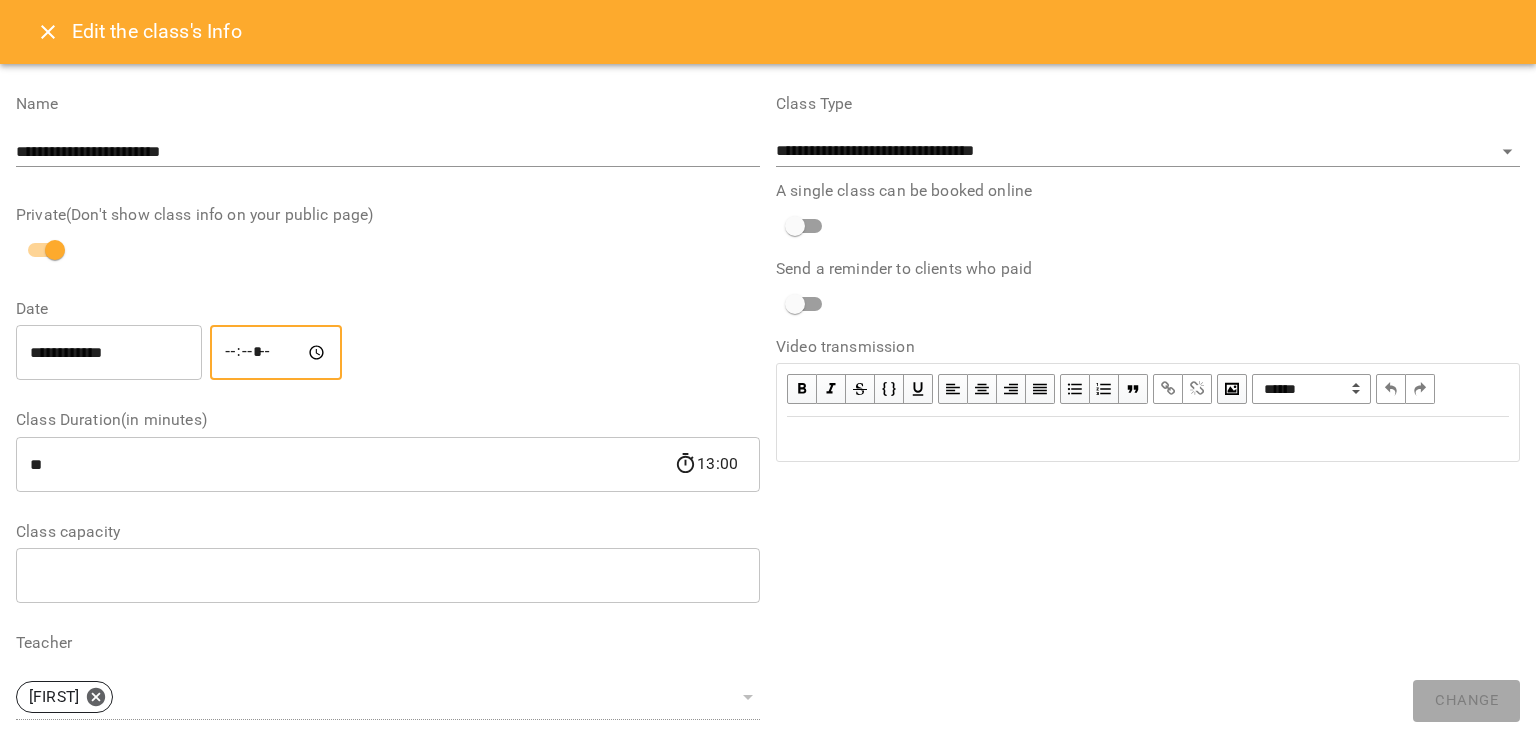 click on "*****" at bounding box center [276, 353] 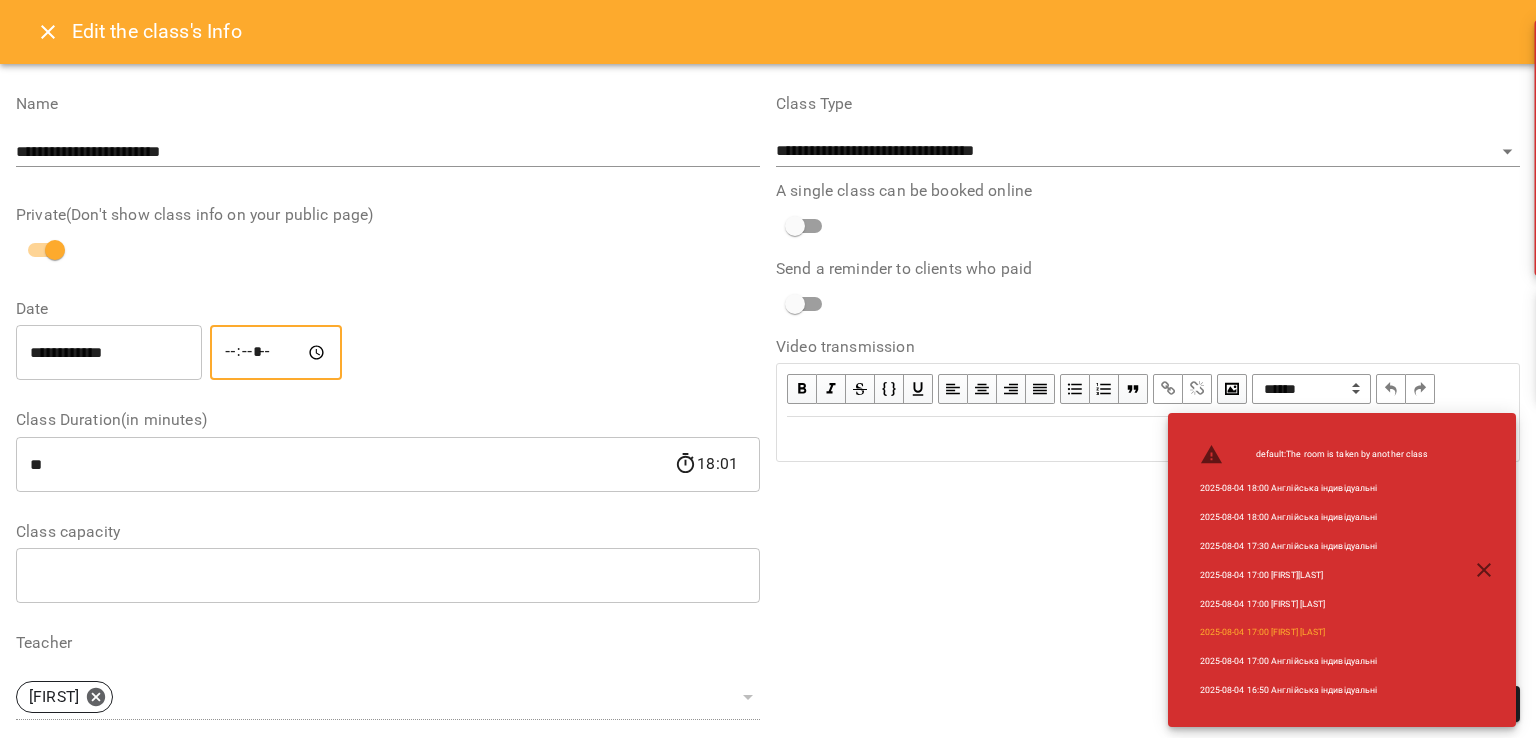 type on "*****" 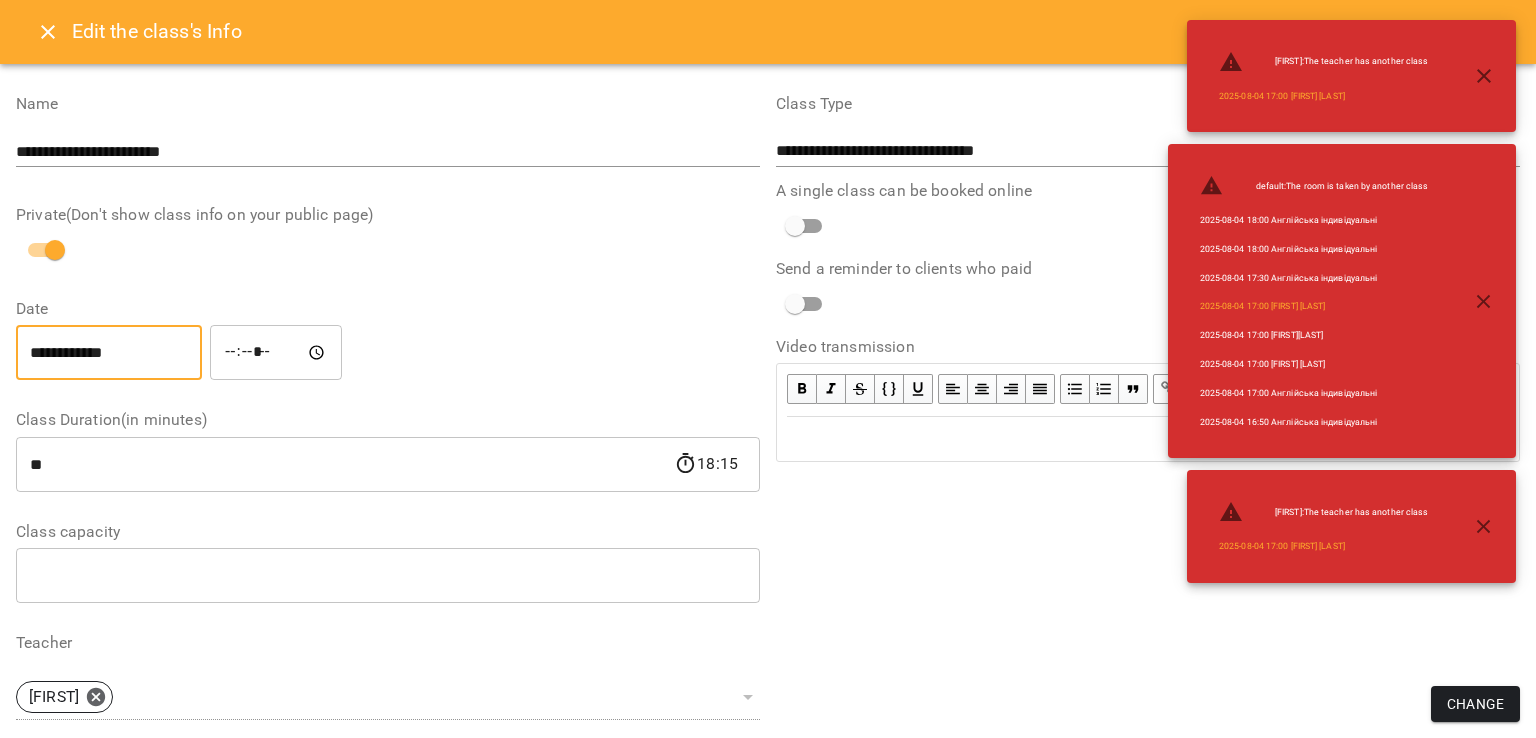 click on "**********" at bounding box center [109, 353] 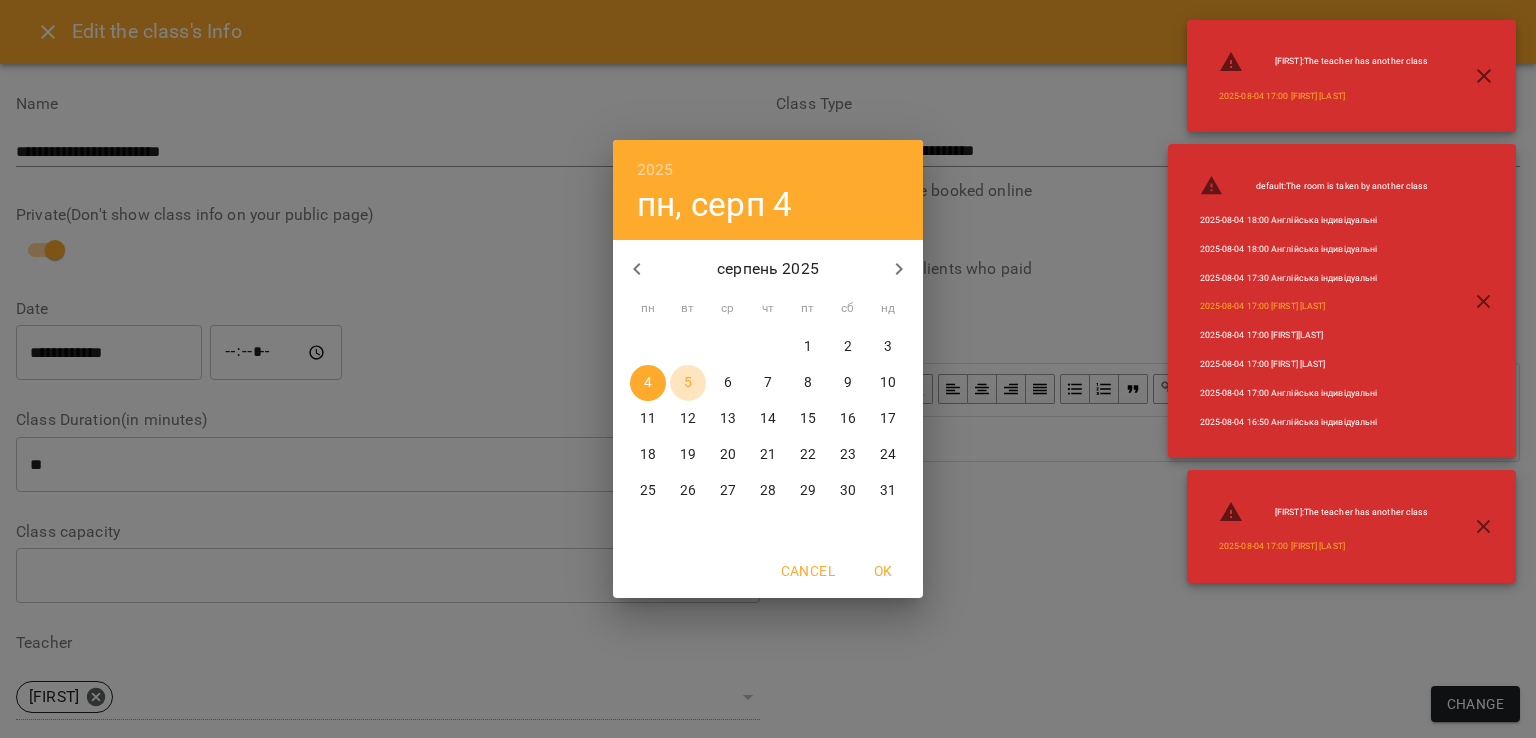click on "5" at bounding box center (688, 383) 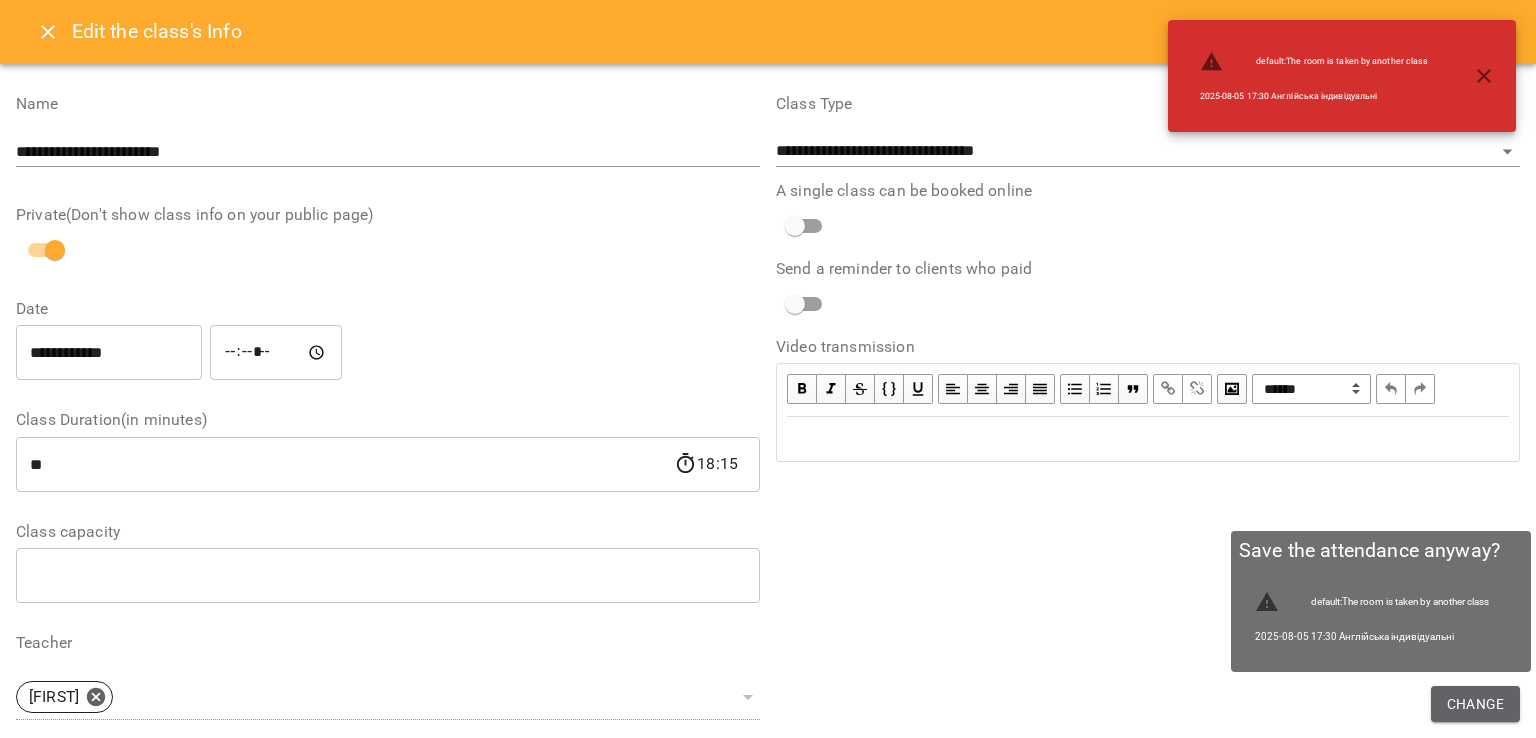 click on "Change" at bounding box center [1475, 704] 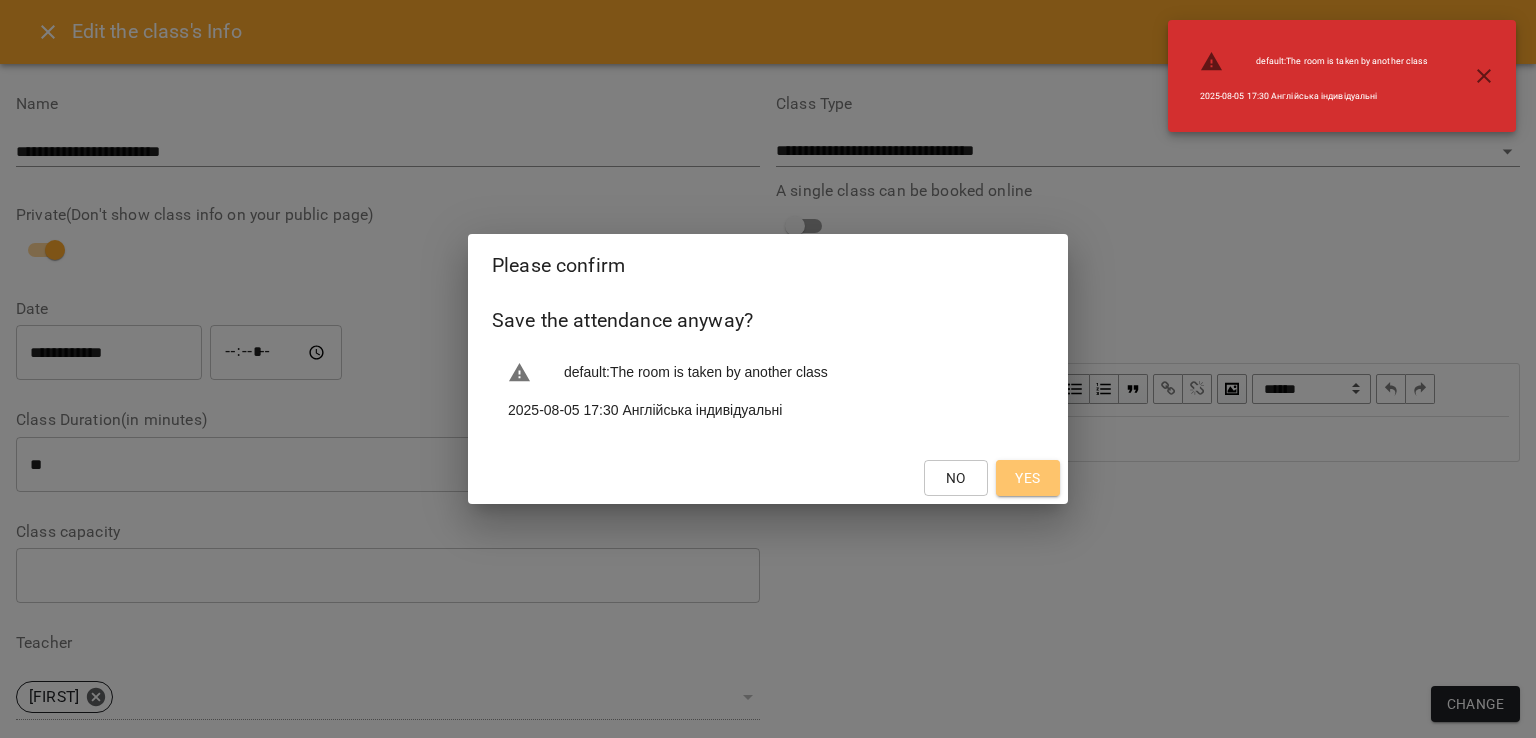 click on "Yes" at bounding box center [1028, 478] 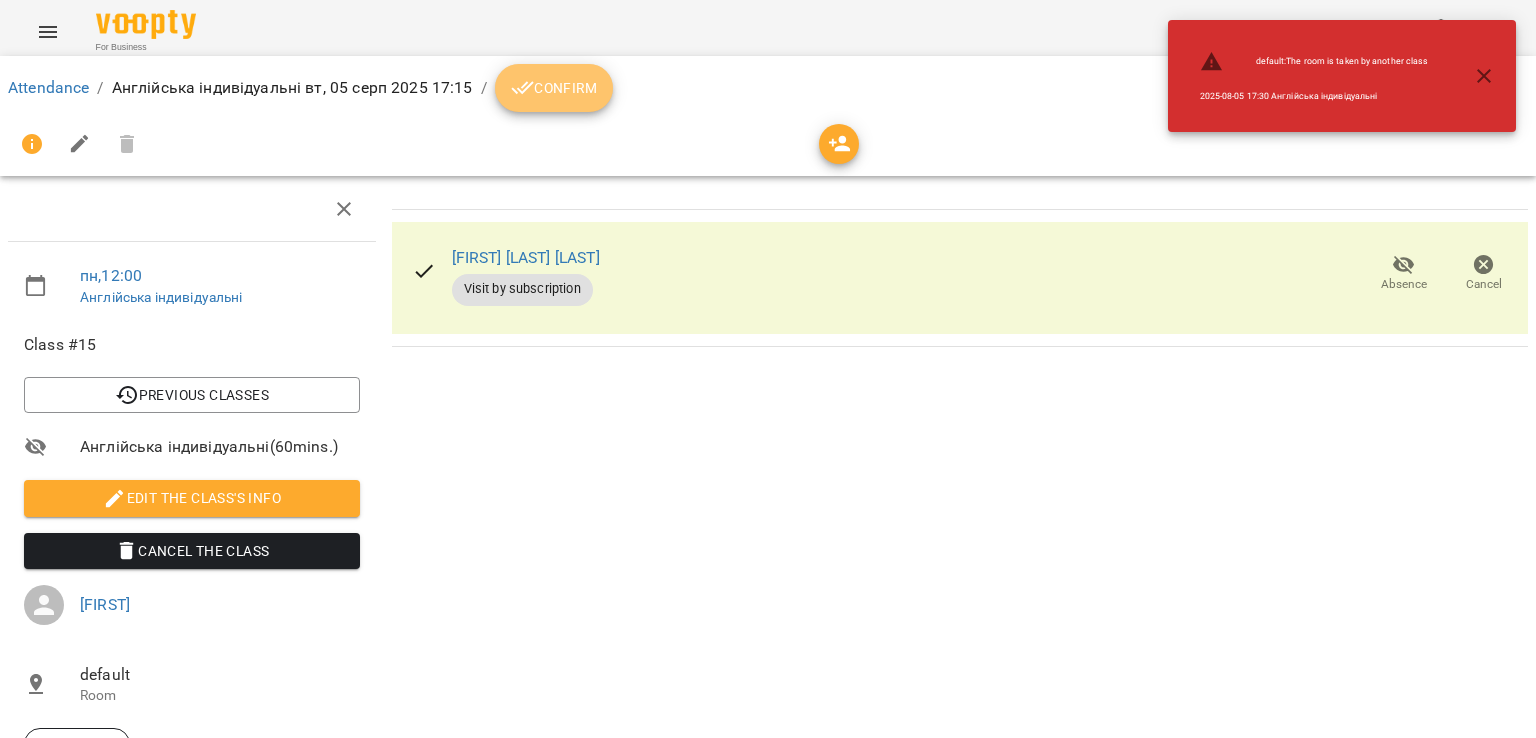 click on "Confirm" at bounding box center [554, 88] 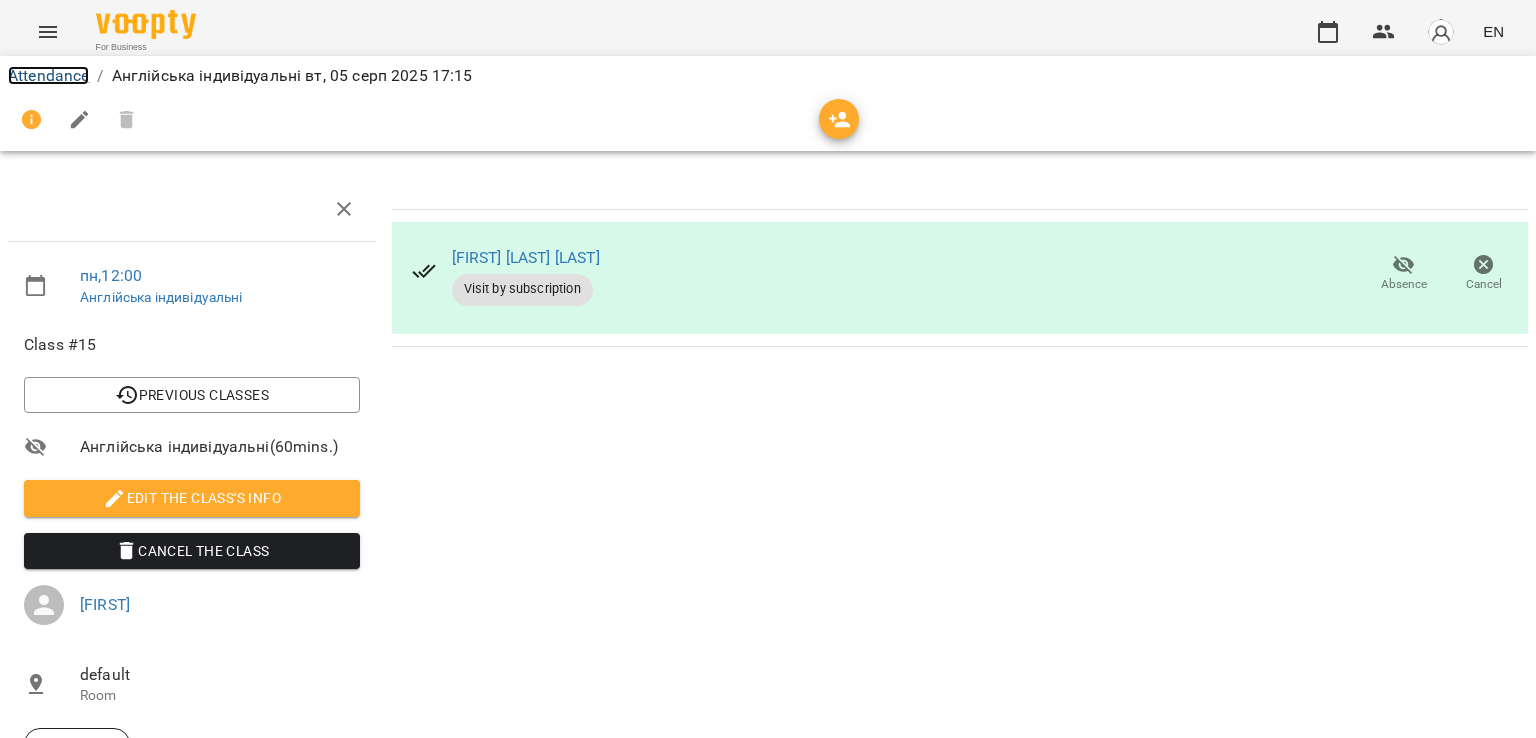 click on "Attendance" at bounding box center [48, 75] 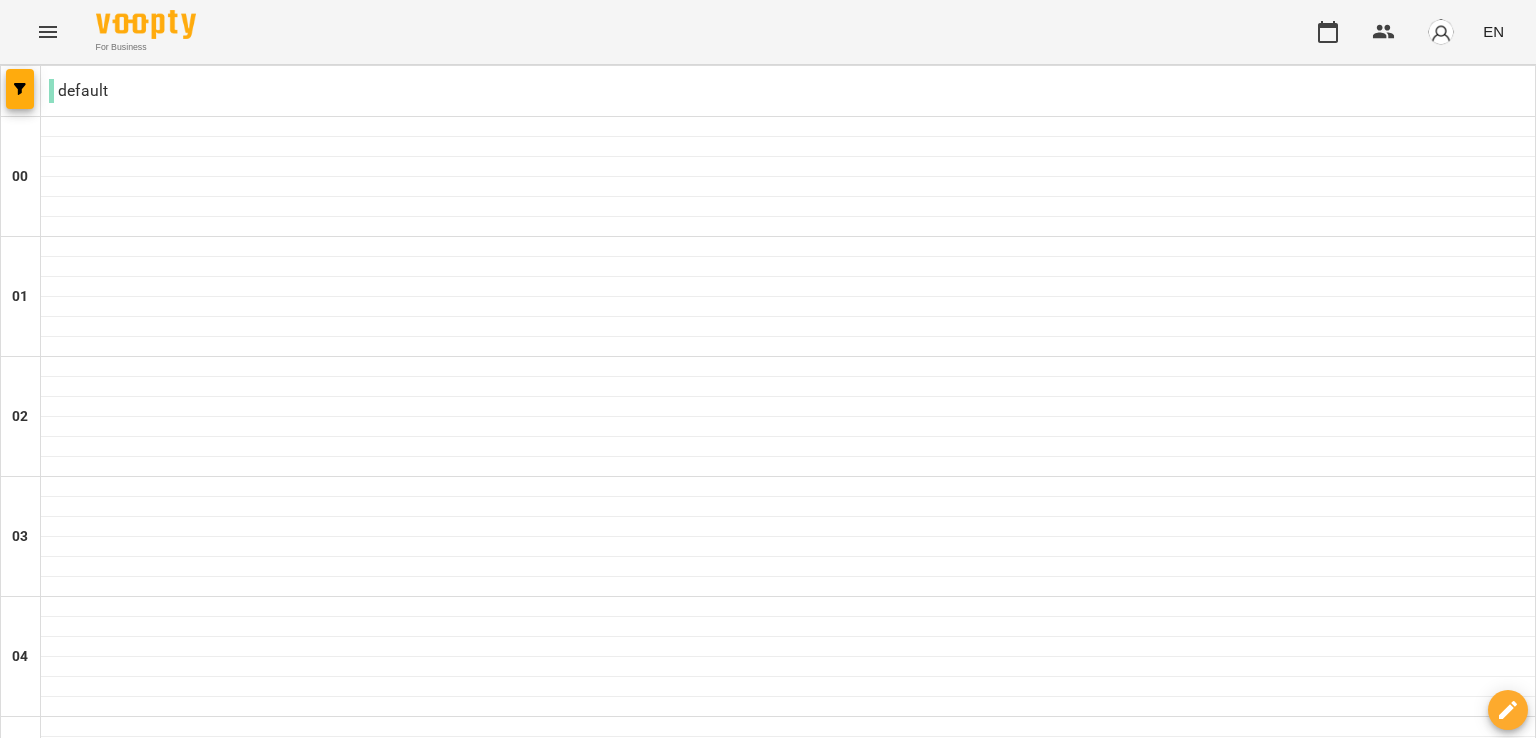 scroll, scrollTop: 1778, scrollLeft: 0, axis: vertical 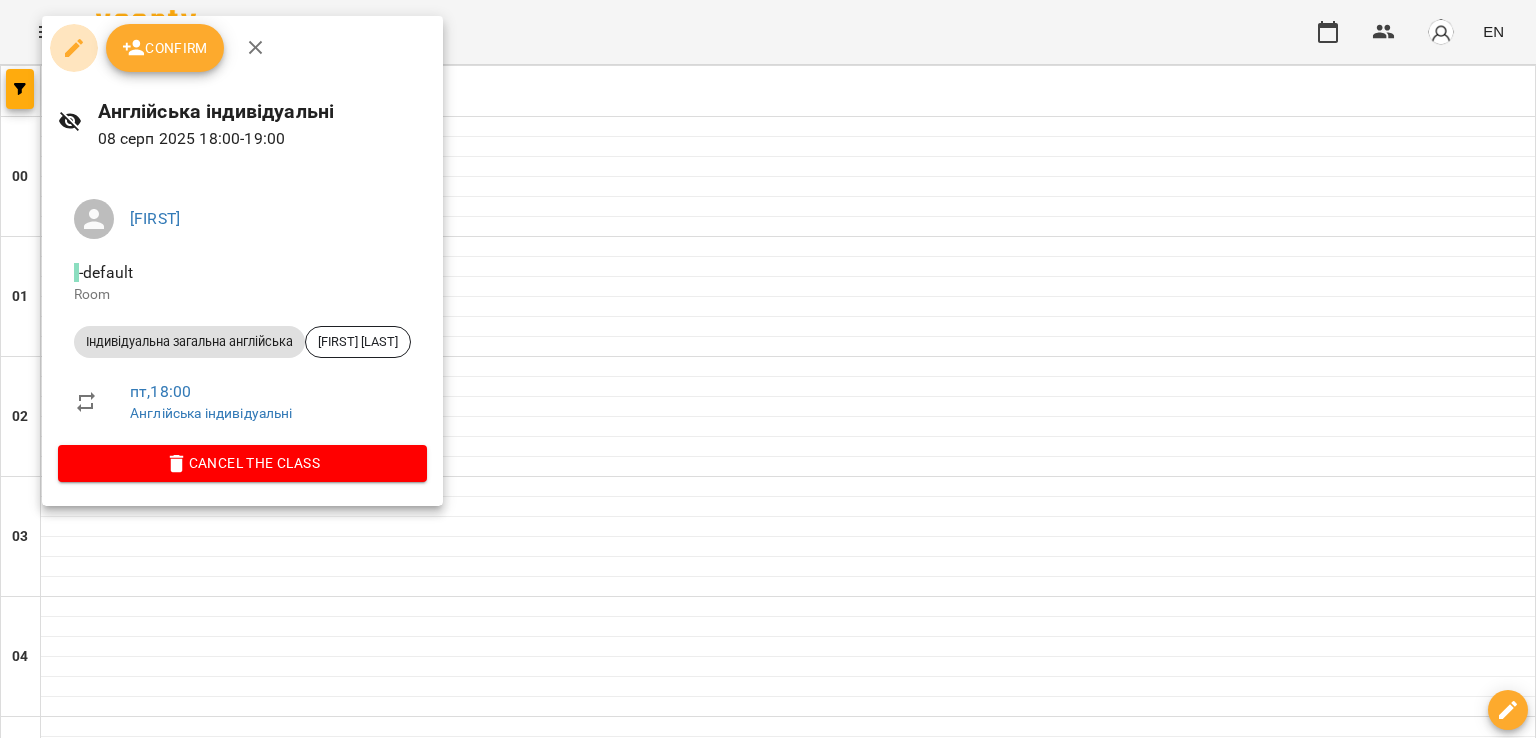 click 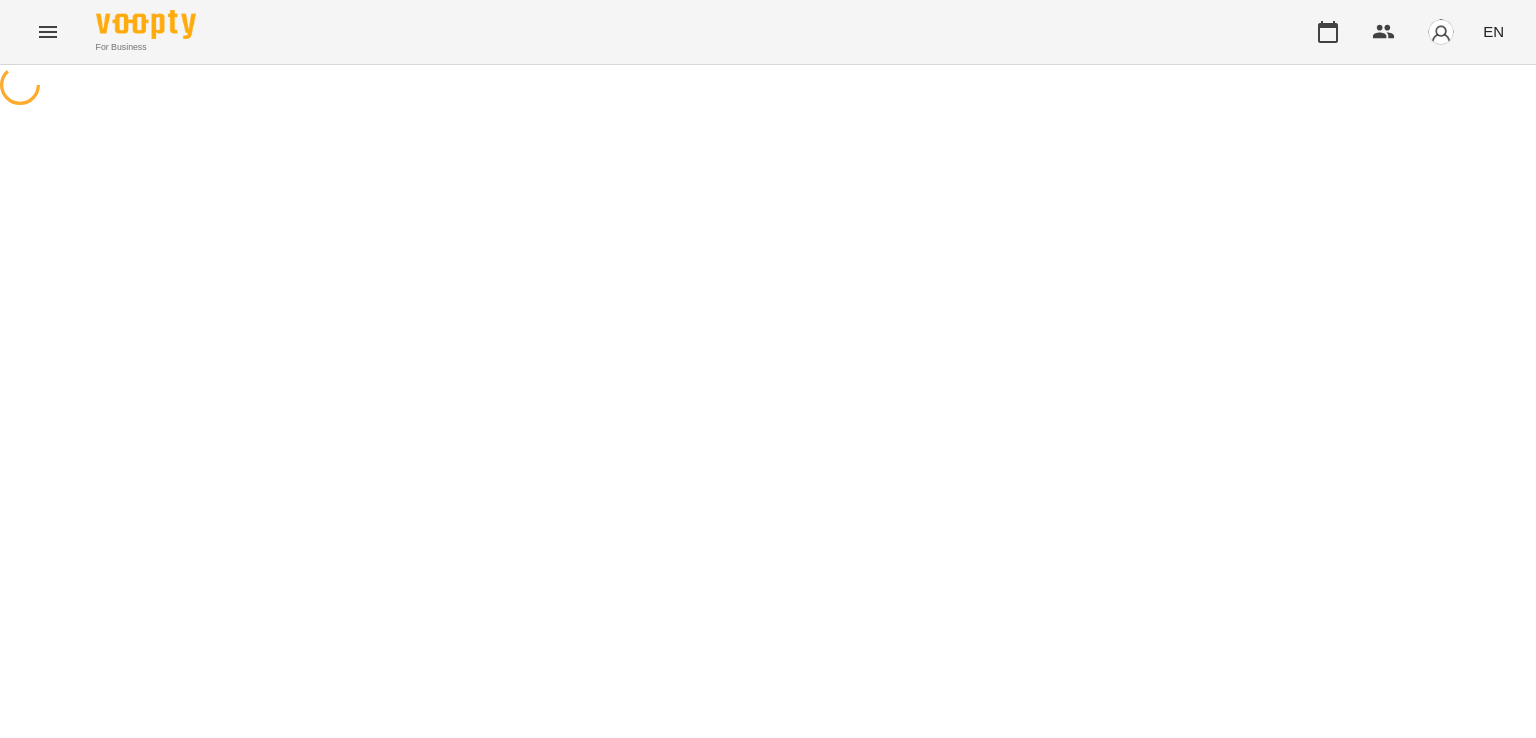select on "**********" 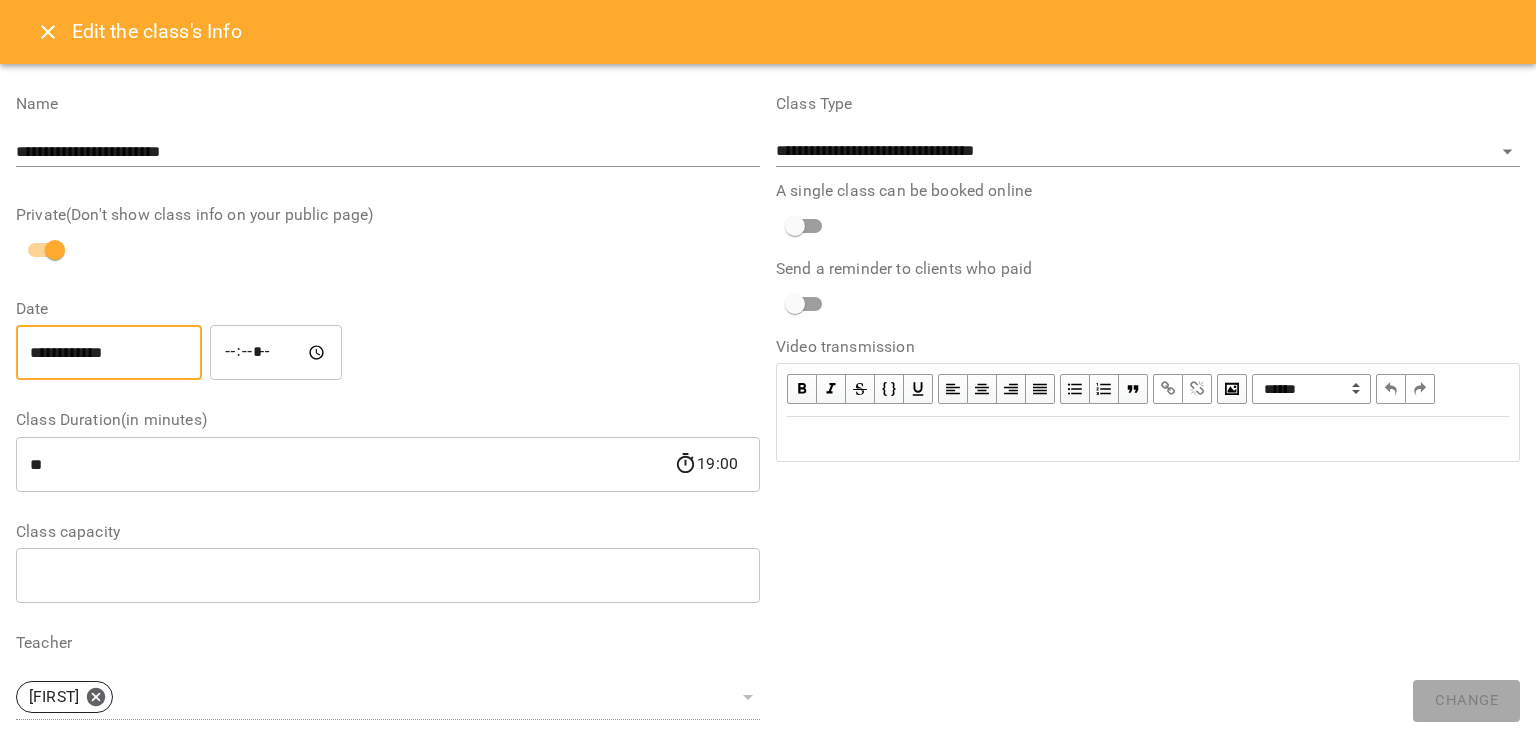 click on "**********" at bounding box center [109, 353] 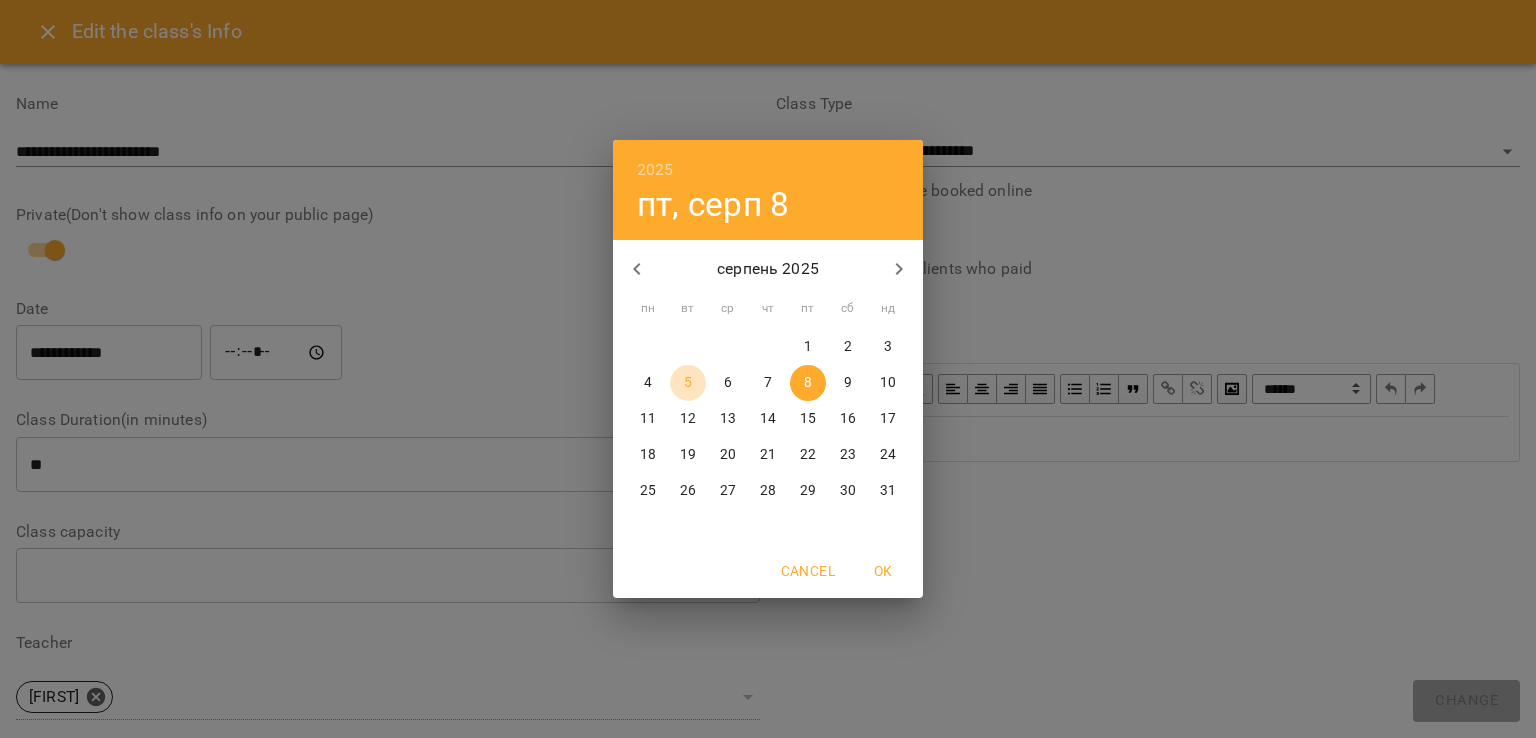 click on "5" at bounding box center (688, 383) 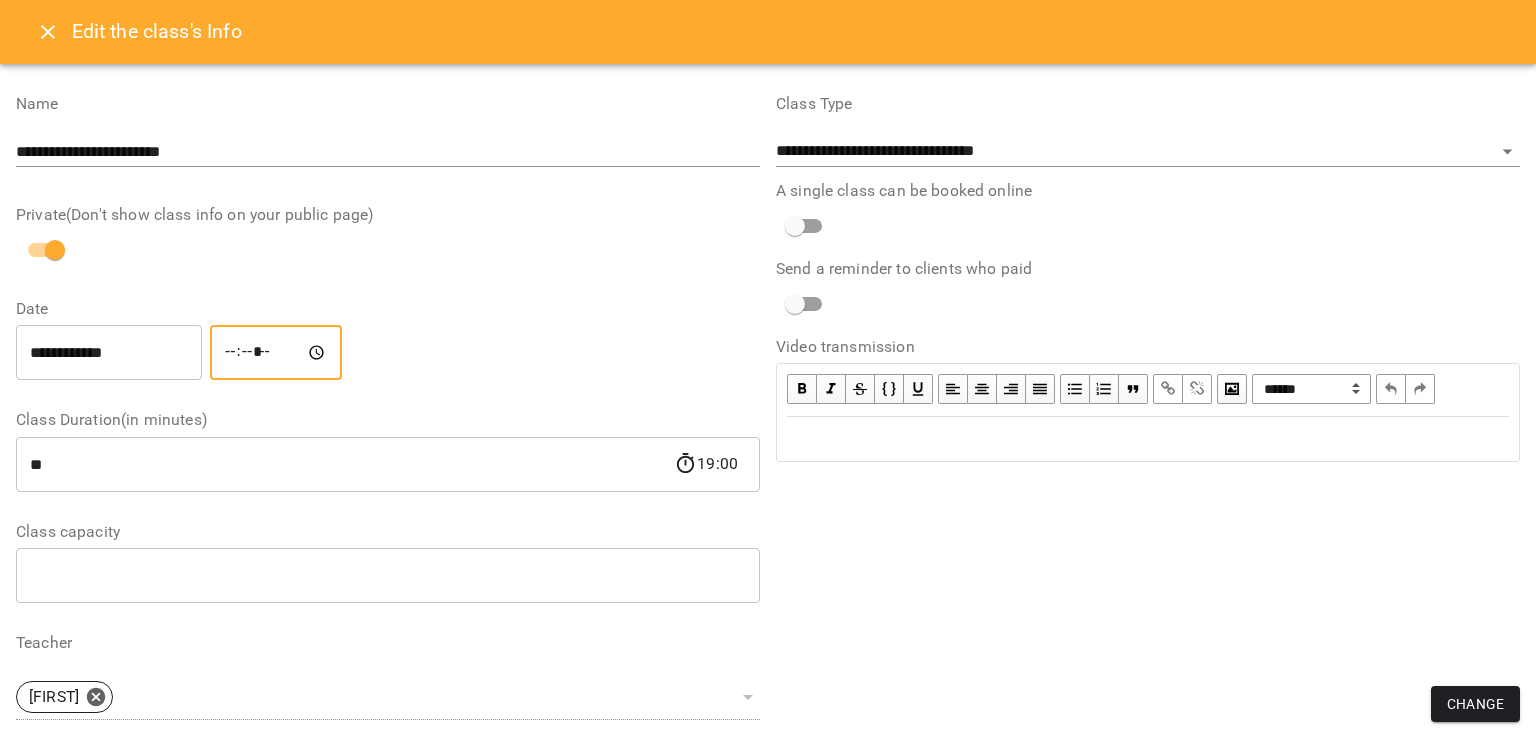 click on "*****" at bounding box center (276, 353) 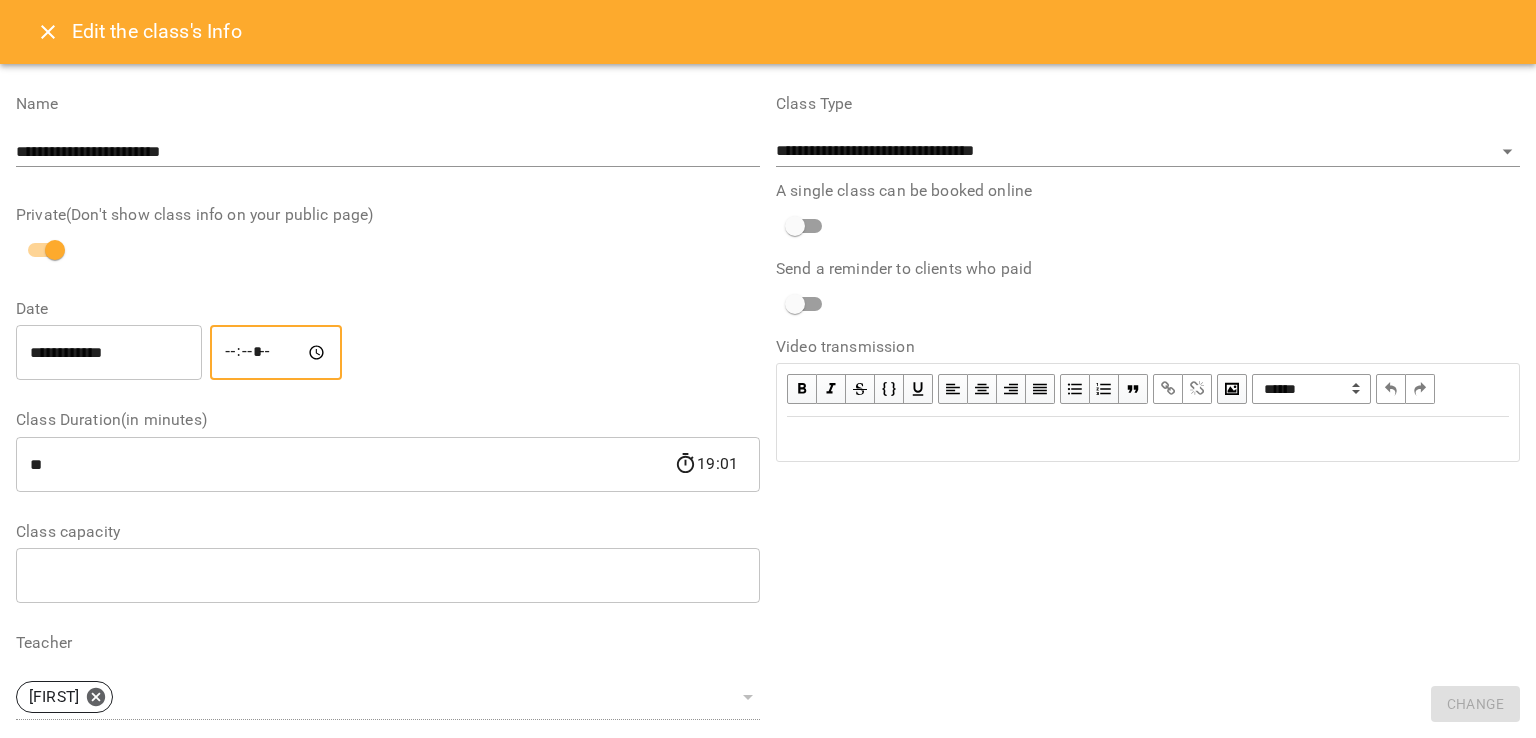 type on "*****" 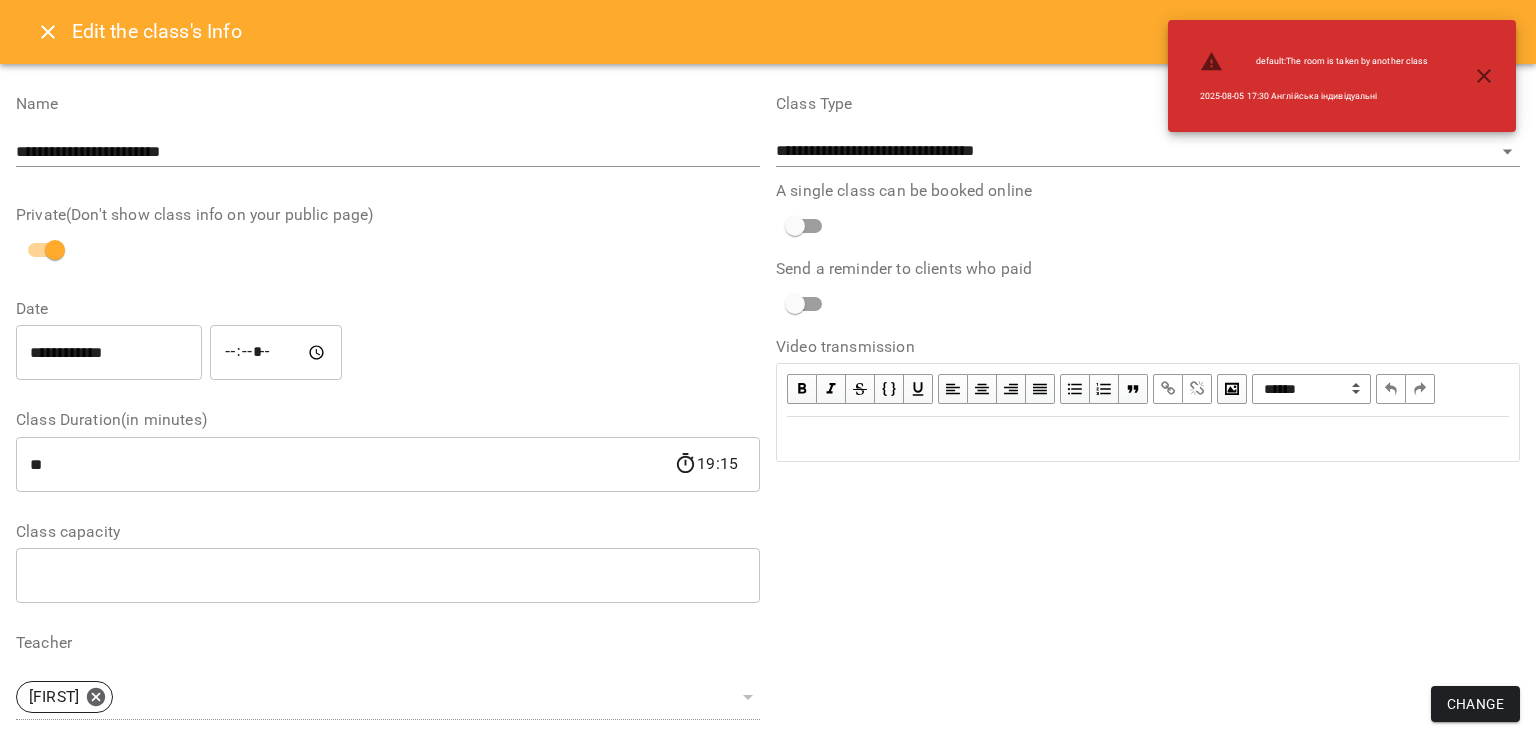 click on "**********" at bounding box center [1148, 614] 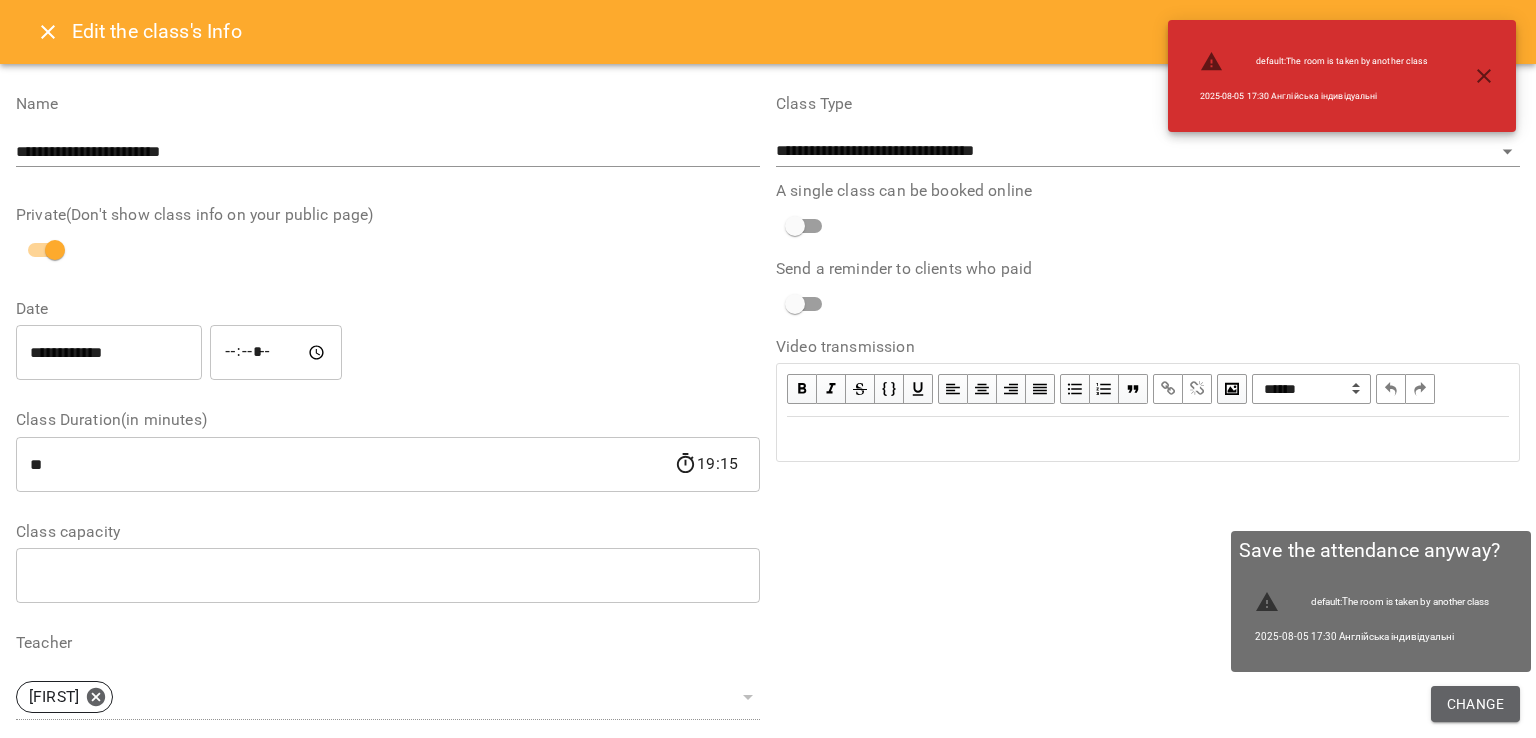 click on "Change" at bounding box center [1475, 704] 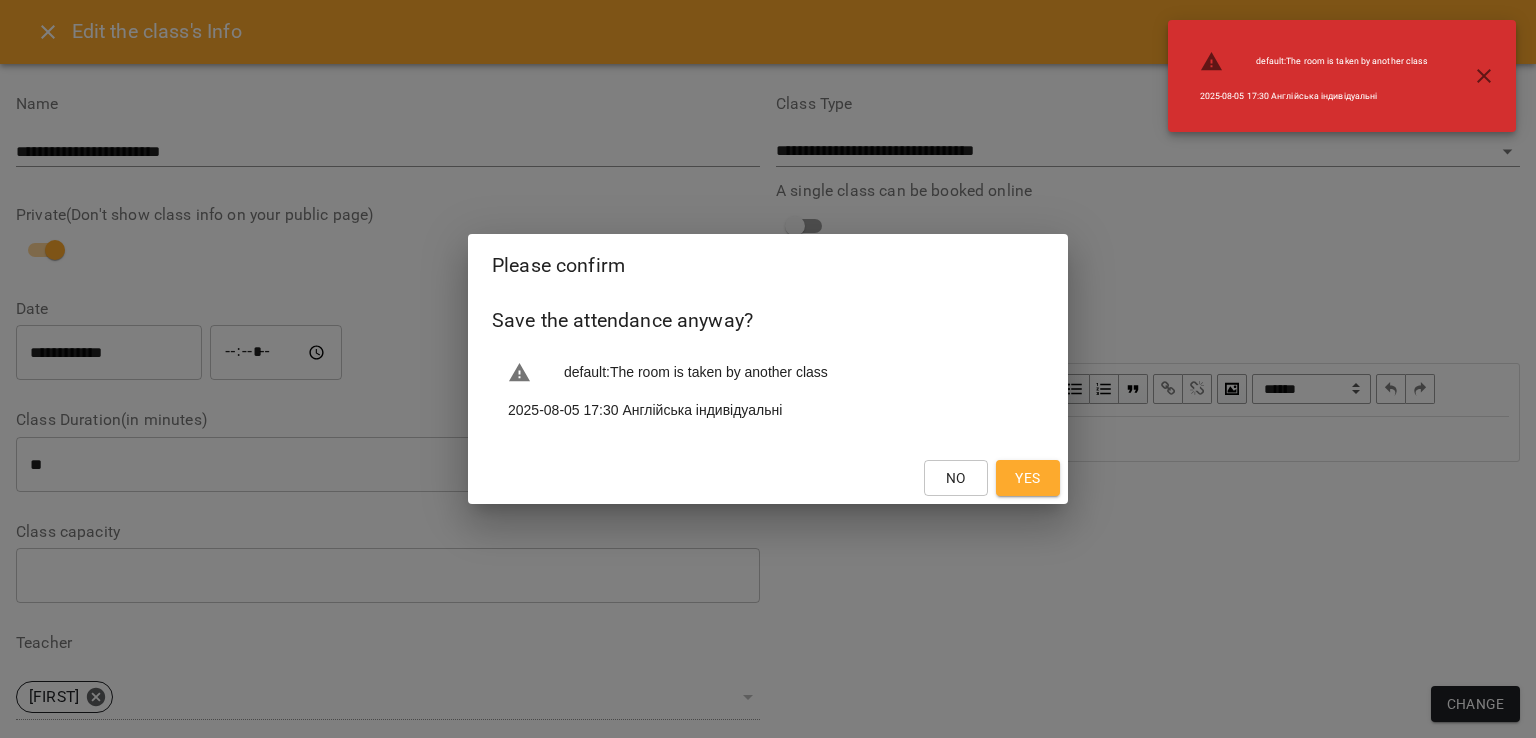 drag, startPoint x: 1038, startPoint y: 498, endPoint x: 1043, endPoint y: 478, distance: 20.615528 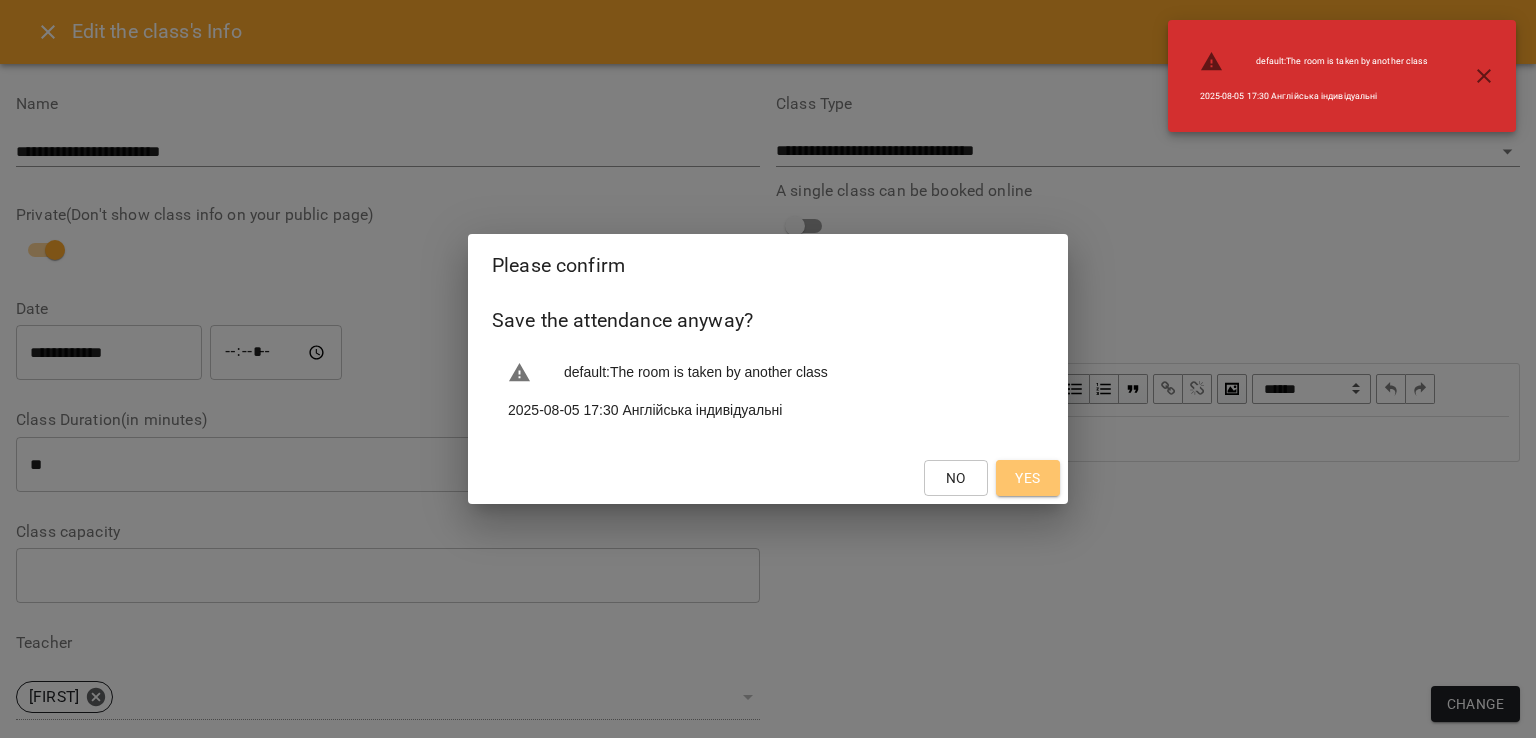 click on "Yes" at bounding box center [1028, 478] 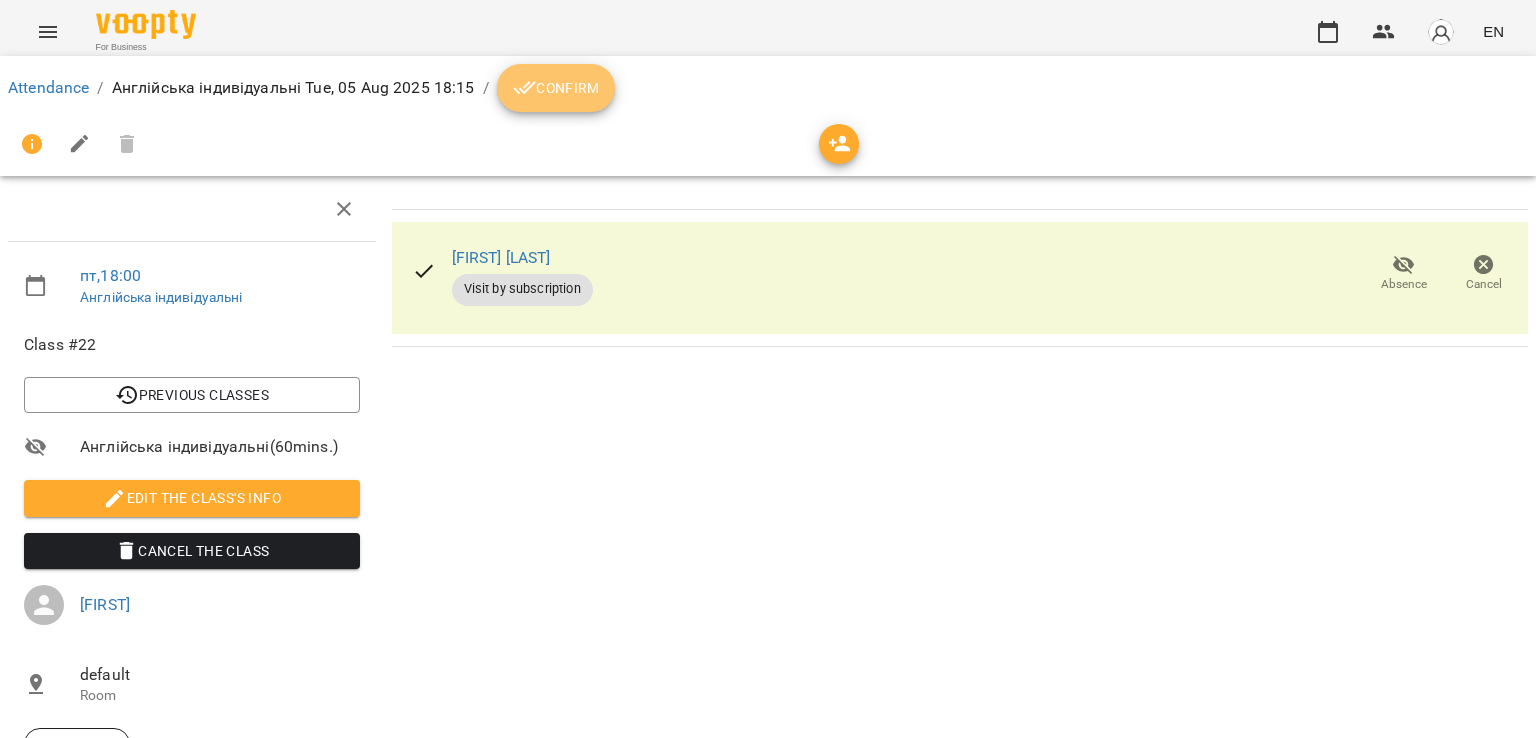 click on "Confirm" at bounding box center [556, 88] 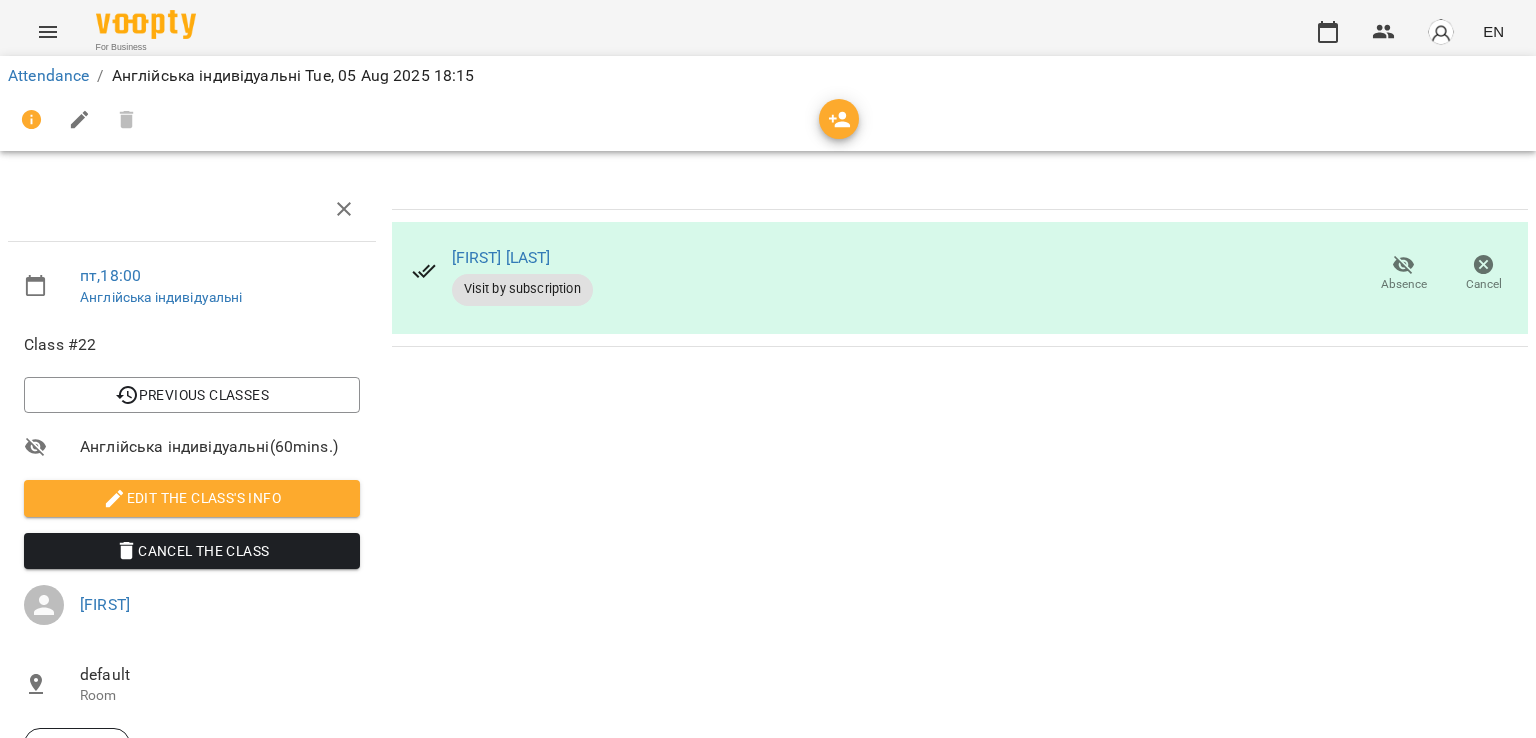 click at bounding box center [768, 120] 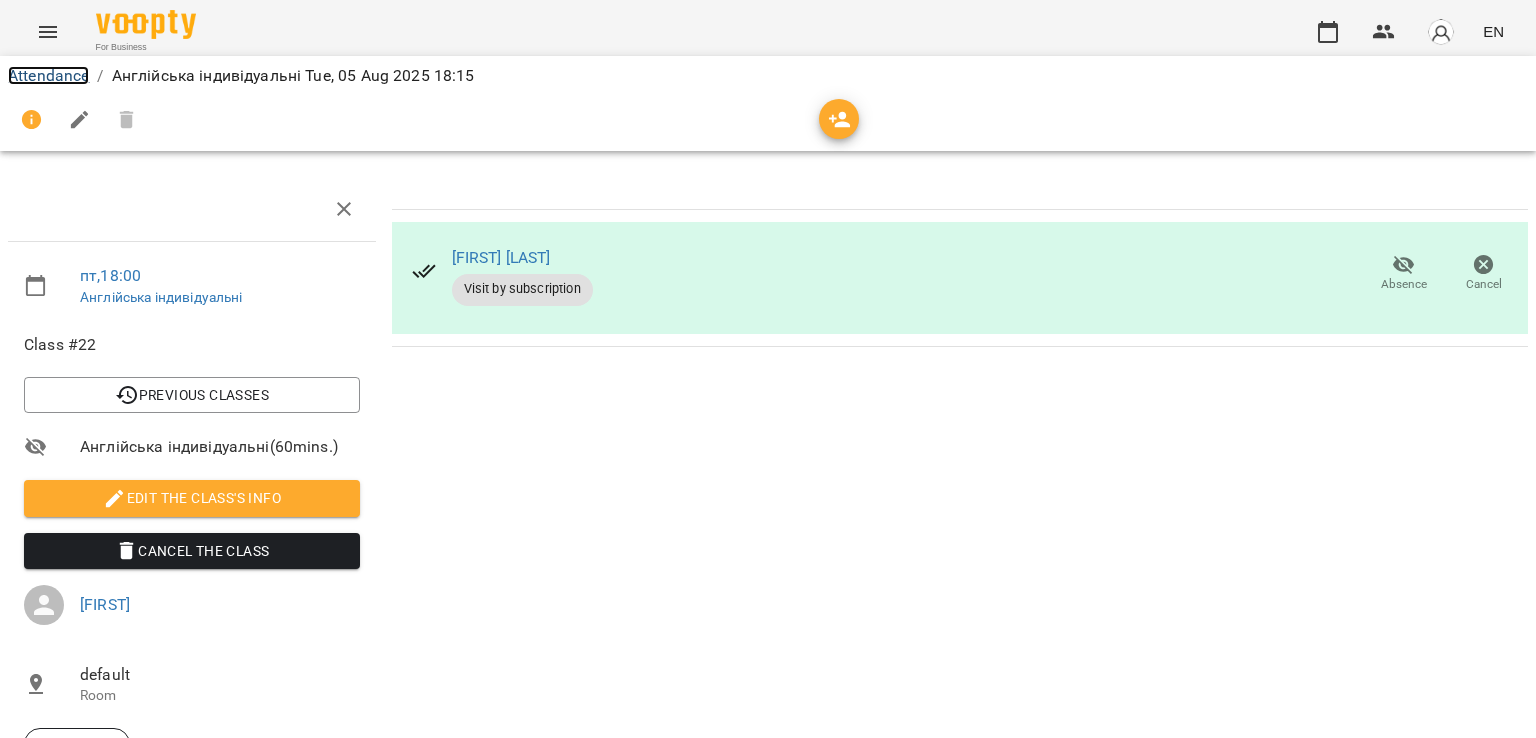 click on "Attendance" at bounding box center [48, 75] 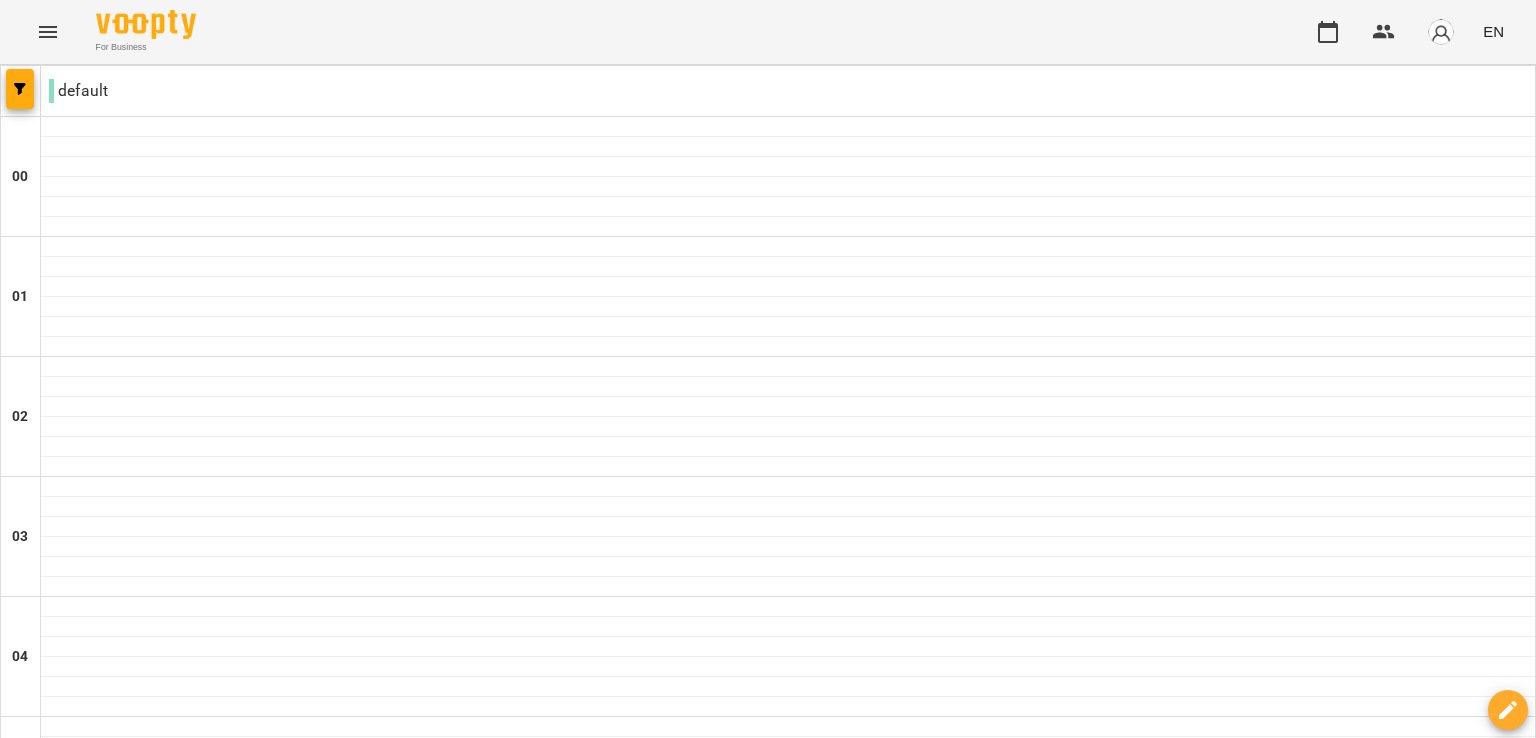 scroll, scrollTop: 694, scrollLeft: 0, axis: vertical 